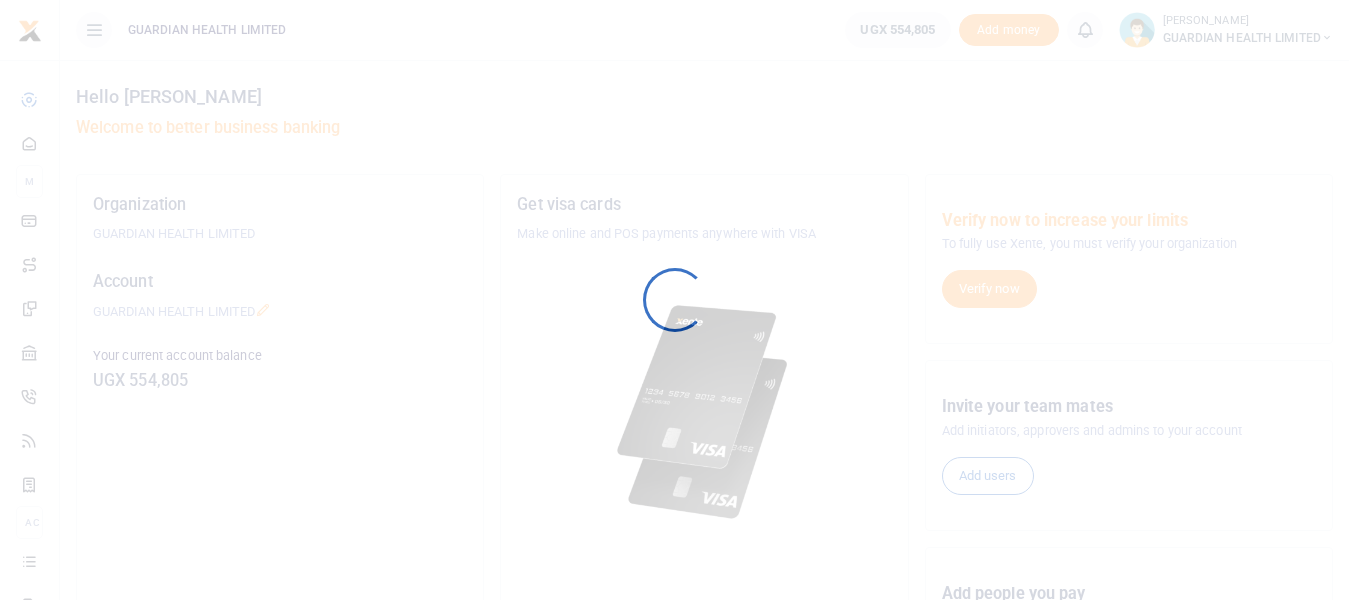 scroll, scrollTop: 0, scrollLeft: 0, axis: both 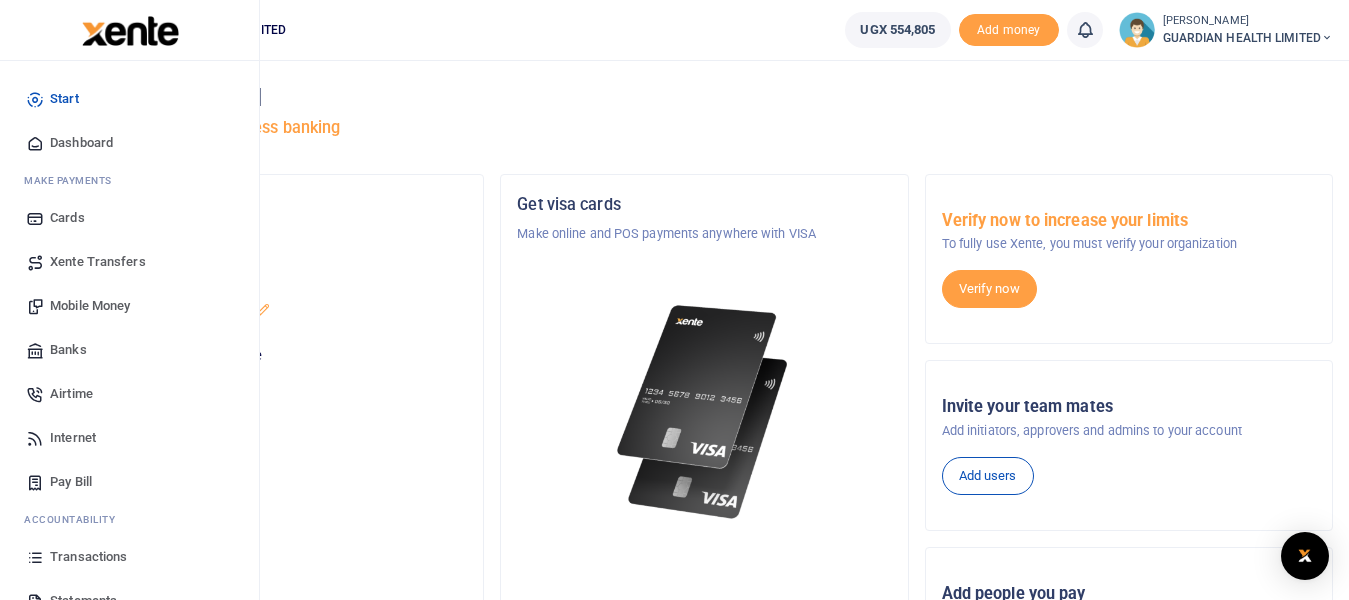 click on "Mobile Money" at bounding box center [90, 306] 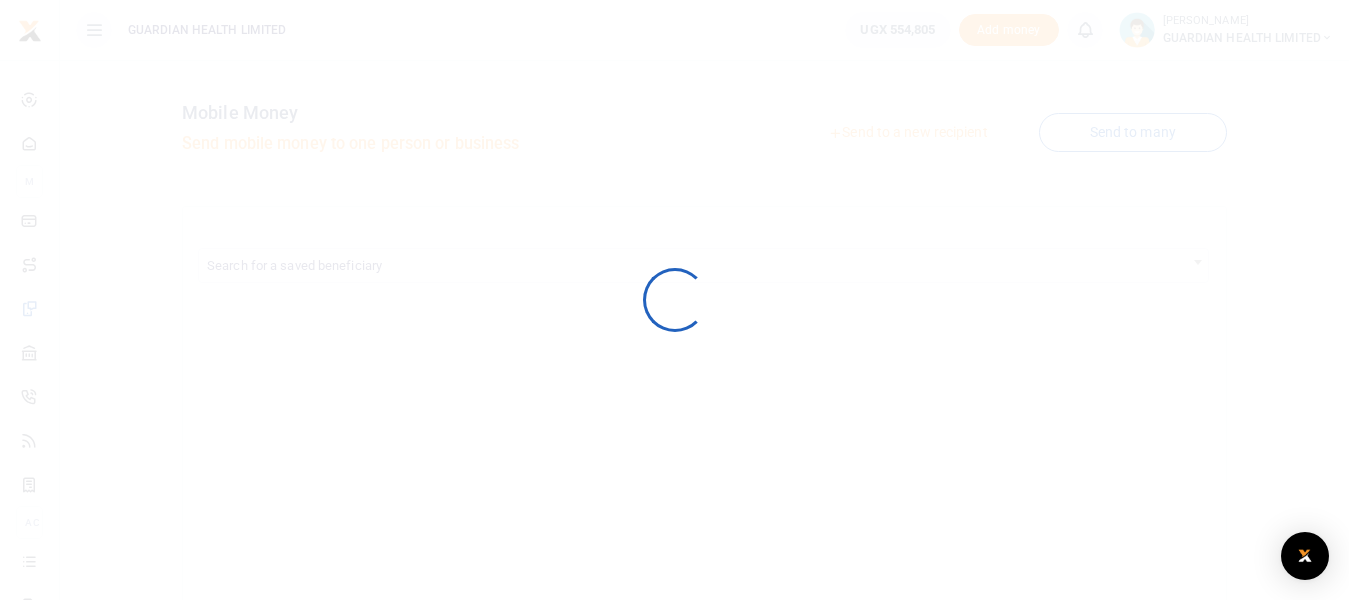scroll, scrollTop: 0, scrollLeft: 0, axis: both 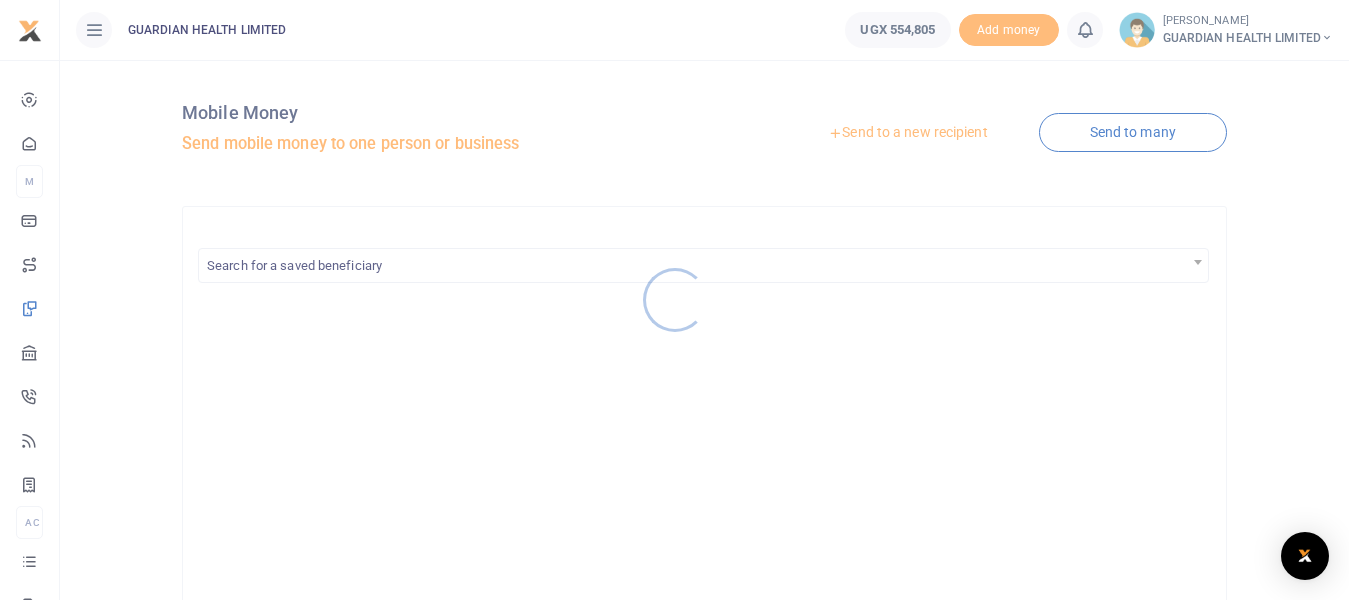 click at bounding box center (674, 300) 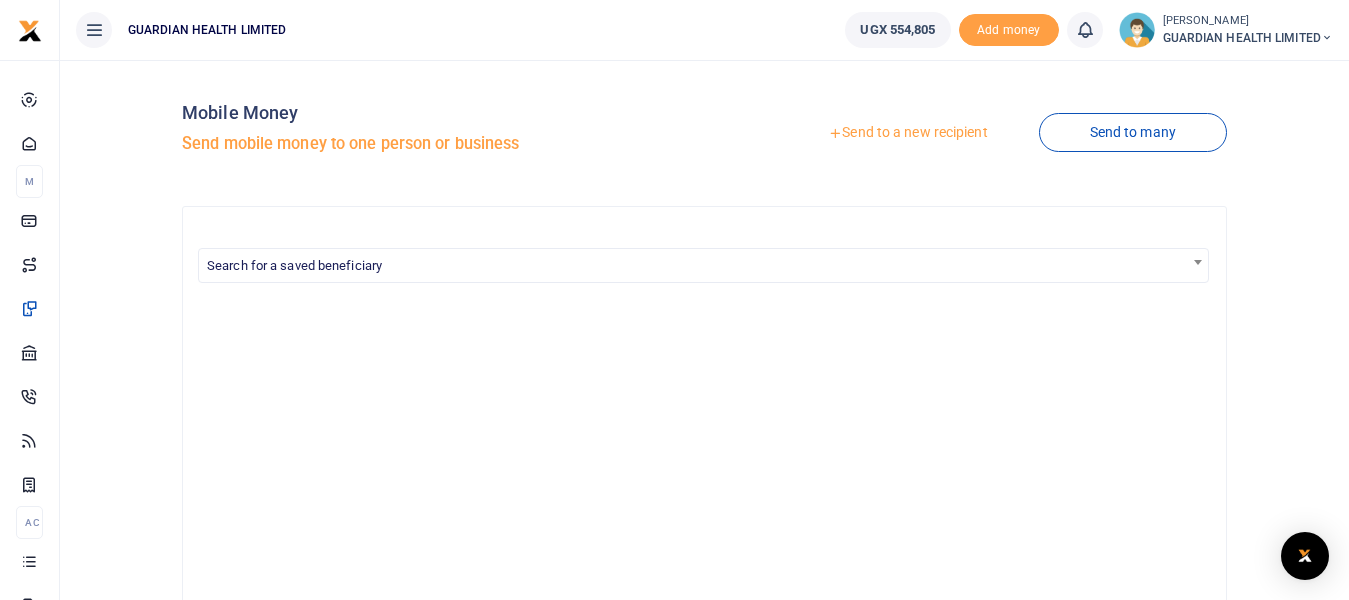 click on "Send to a new recipient" at bounding box center [907, 133] 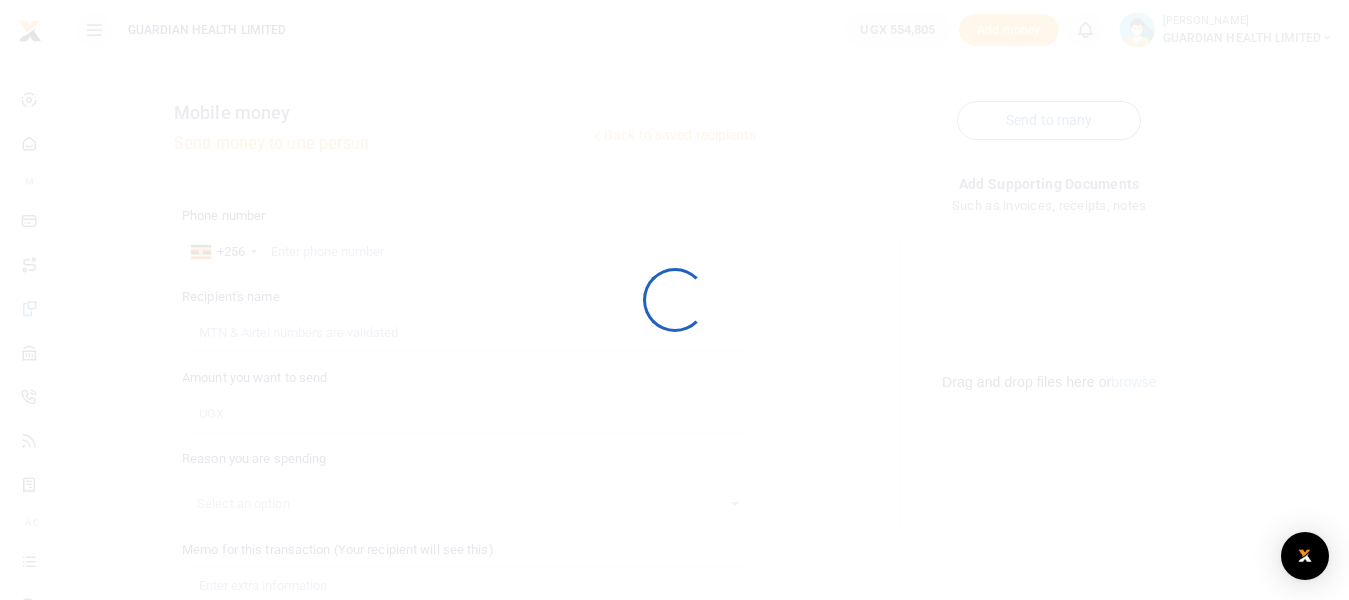 scroll, scrollTop: 0, scrollLeft: 0, axis: both 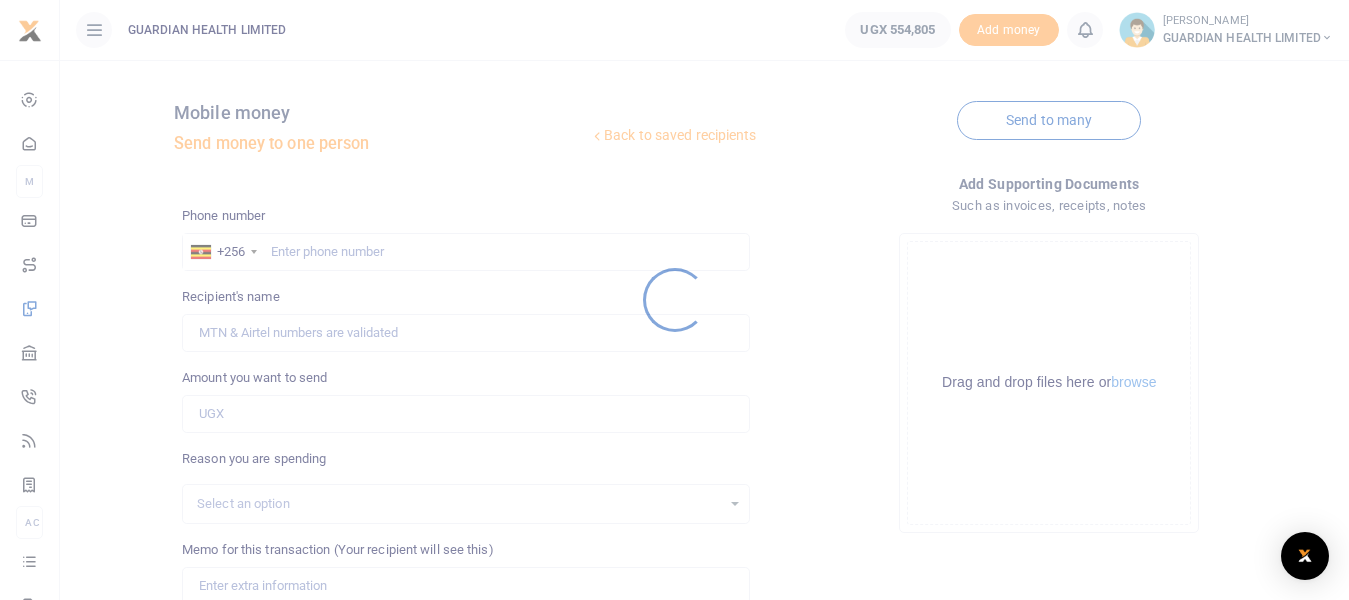 click at bounding box center [674, 300] 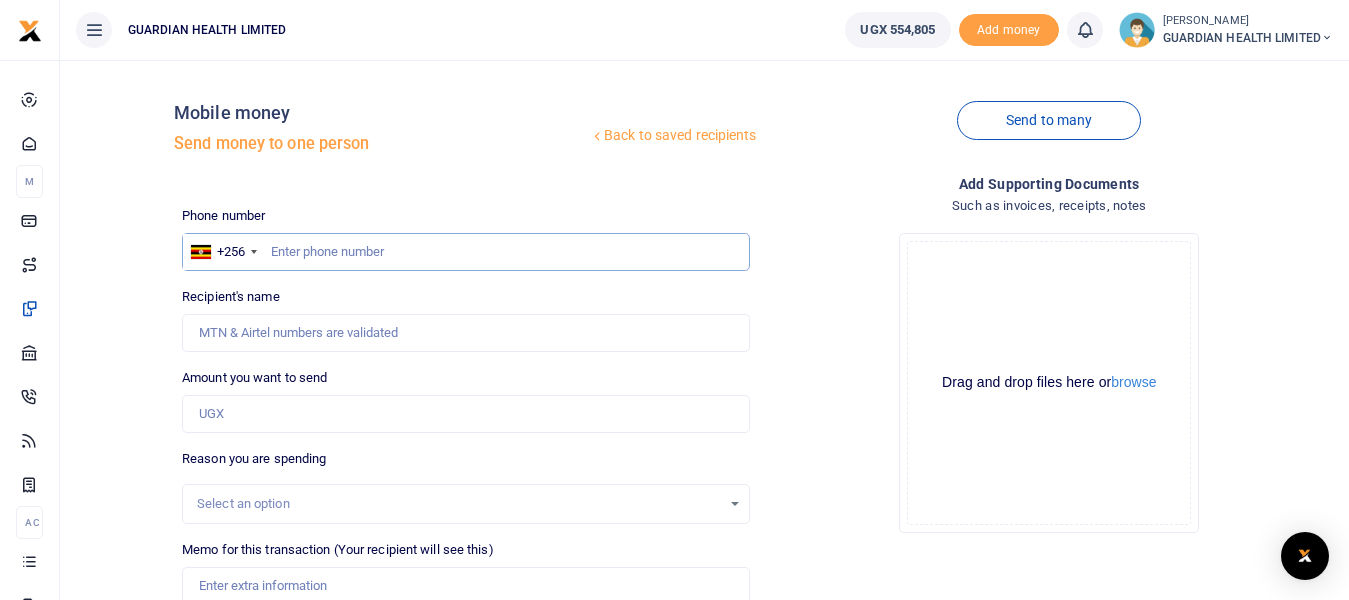 click at bounding box center (465, 252) 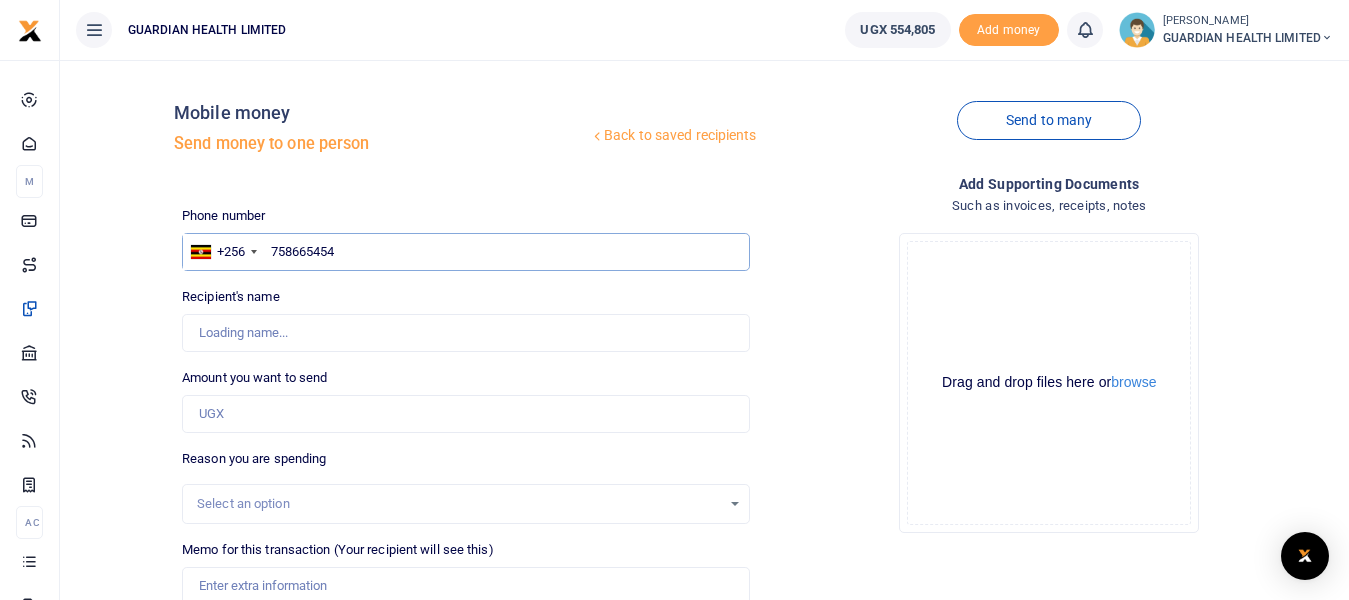 type on "758665454" 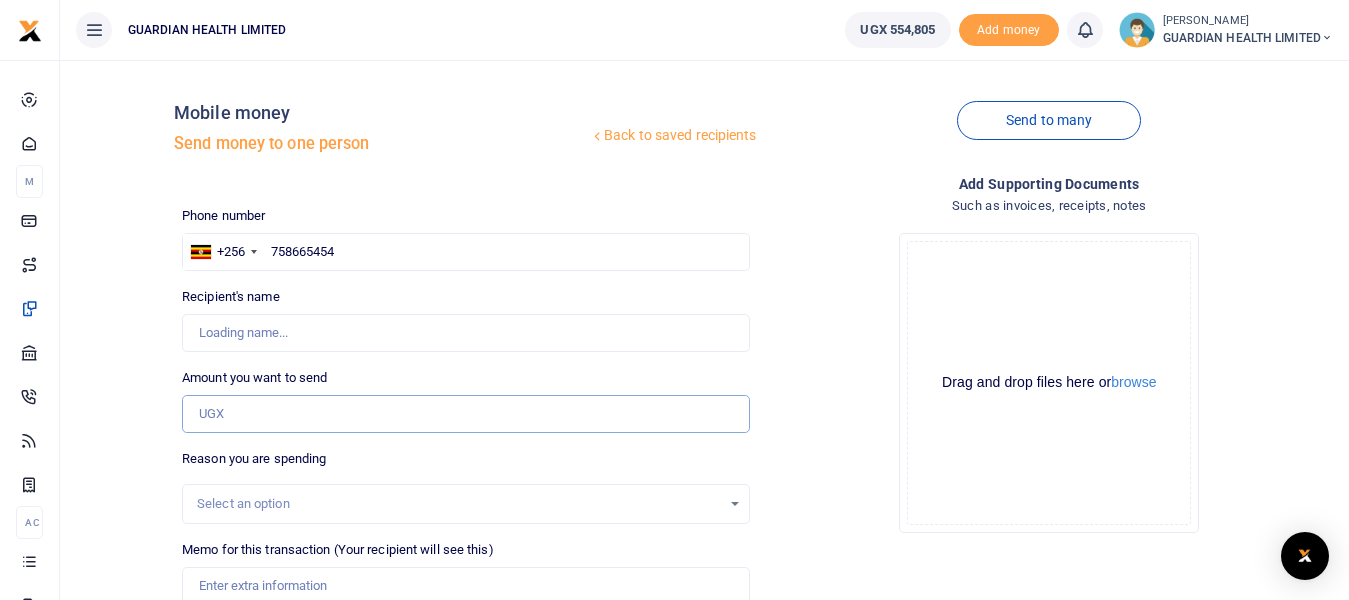 click on "Amount you want to send" at bounding box center [465, 414] 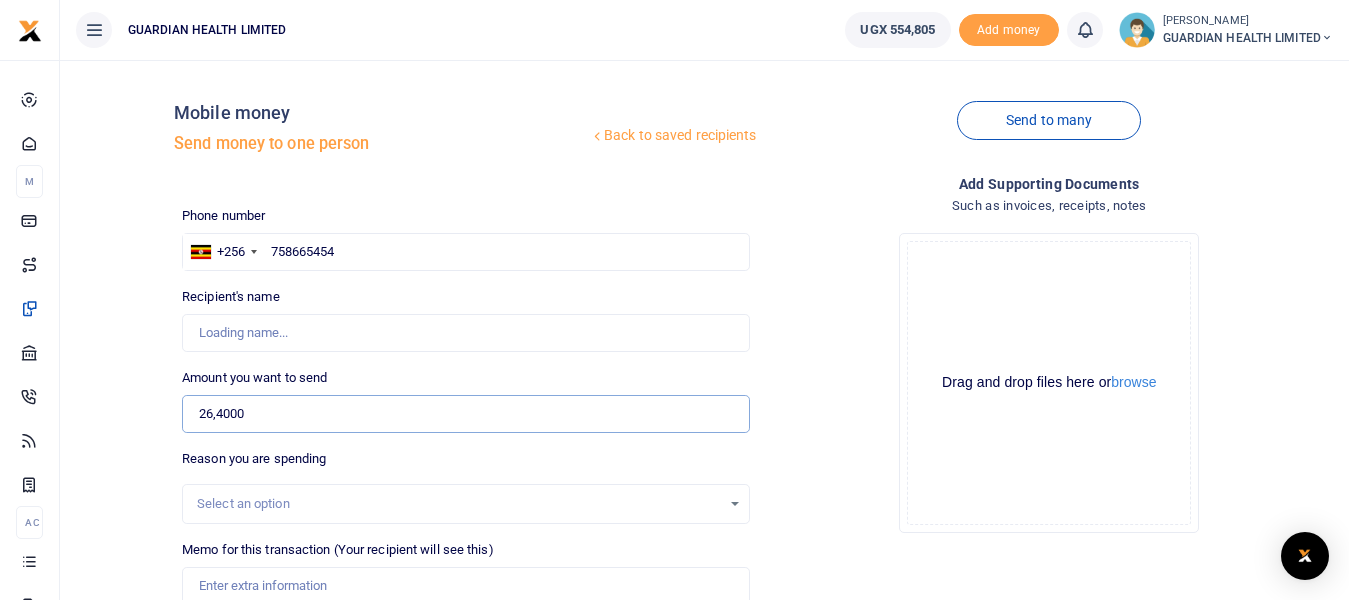 type on "264,000" 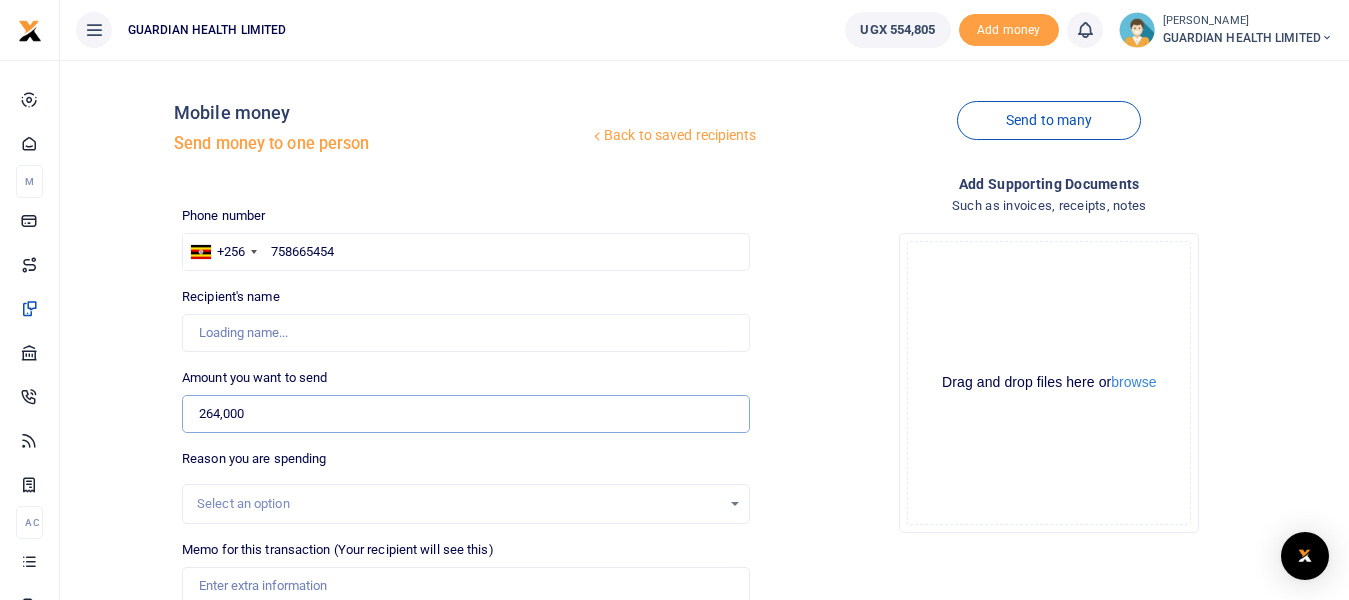 type on "Rehan Ahmed" 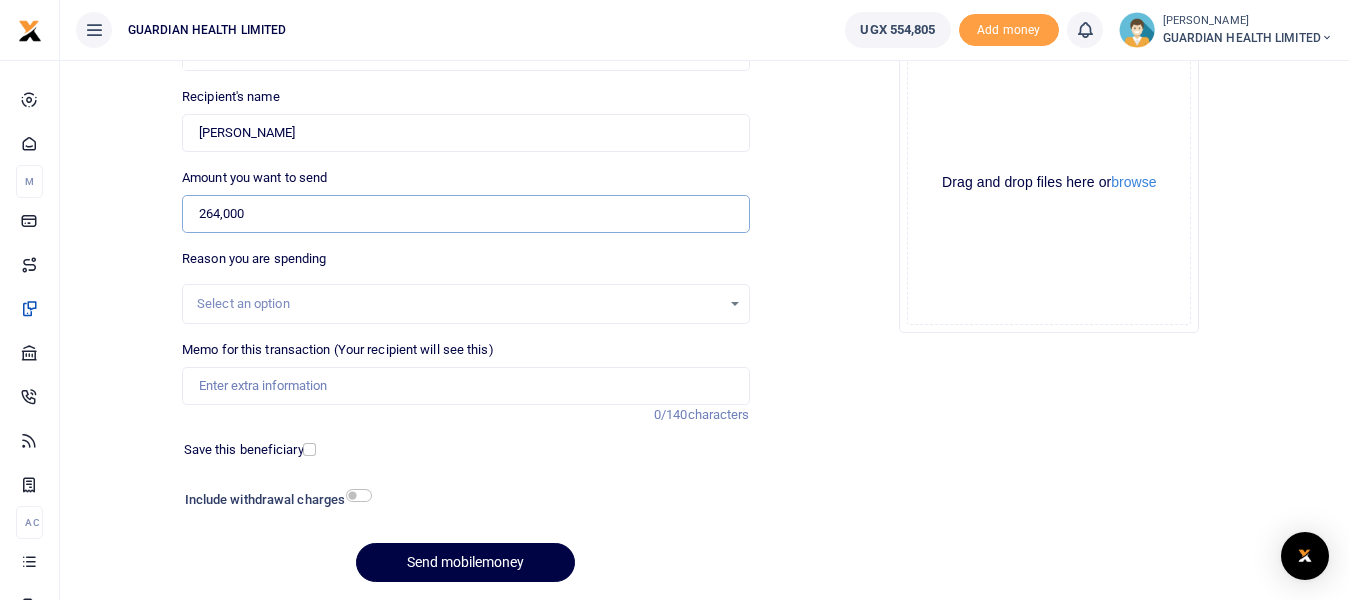 scroll, scrollTop: 0, scrollLeft: 0, axis: both 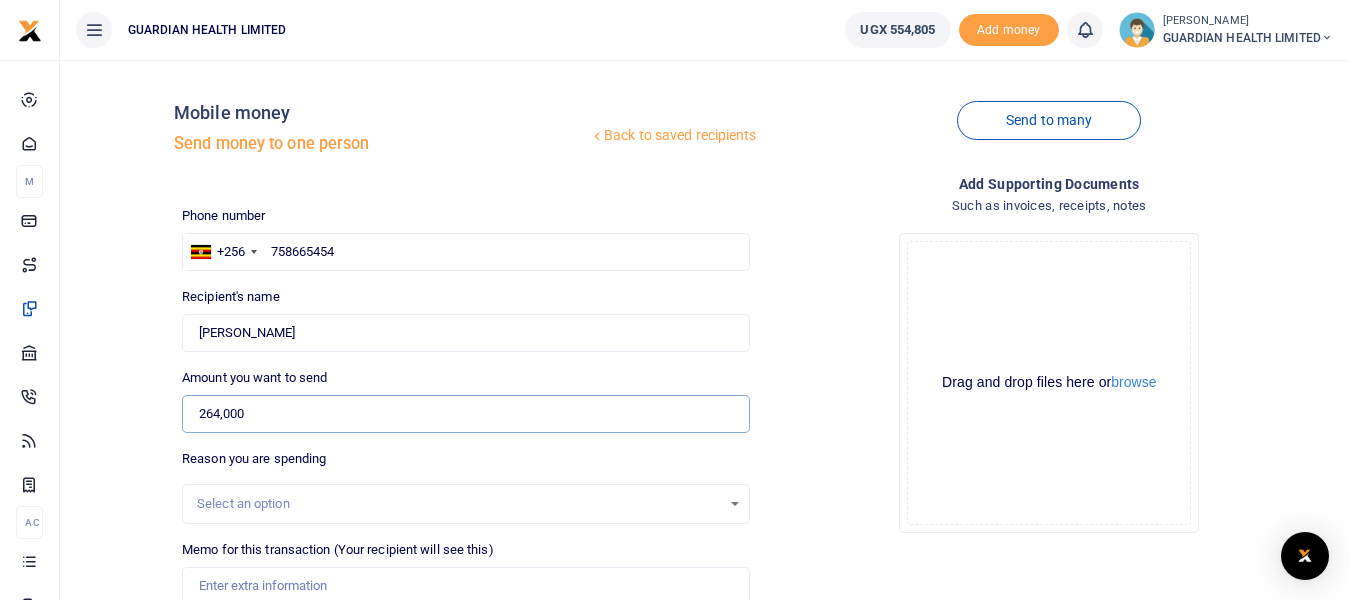type on "264,000" 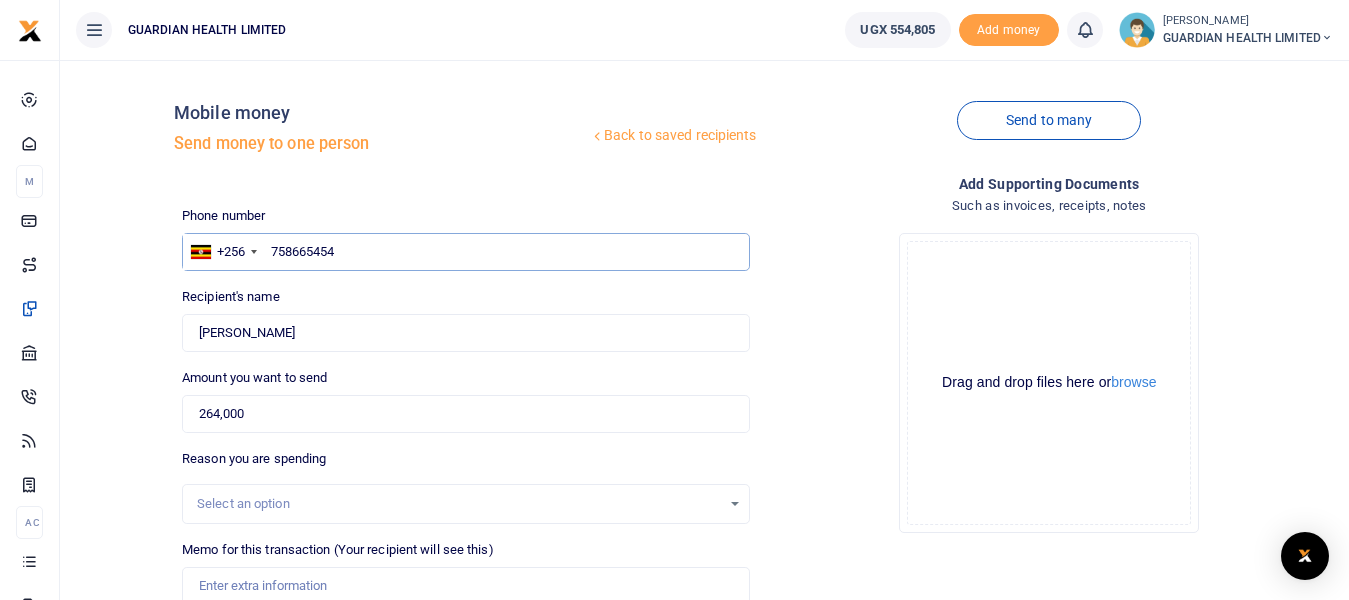 click on "758665454" at bounding box center [465, 252] 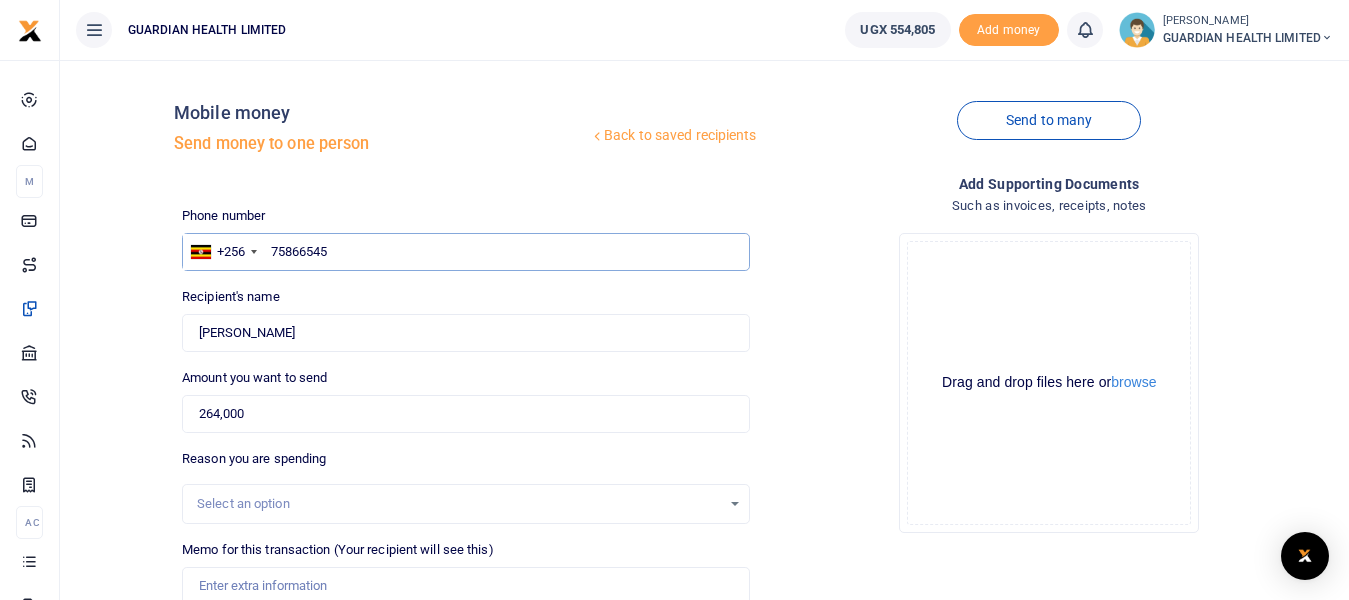 type on "758665451" 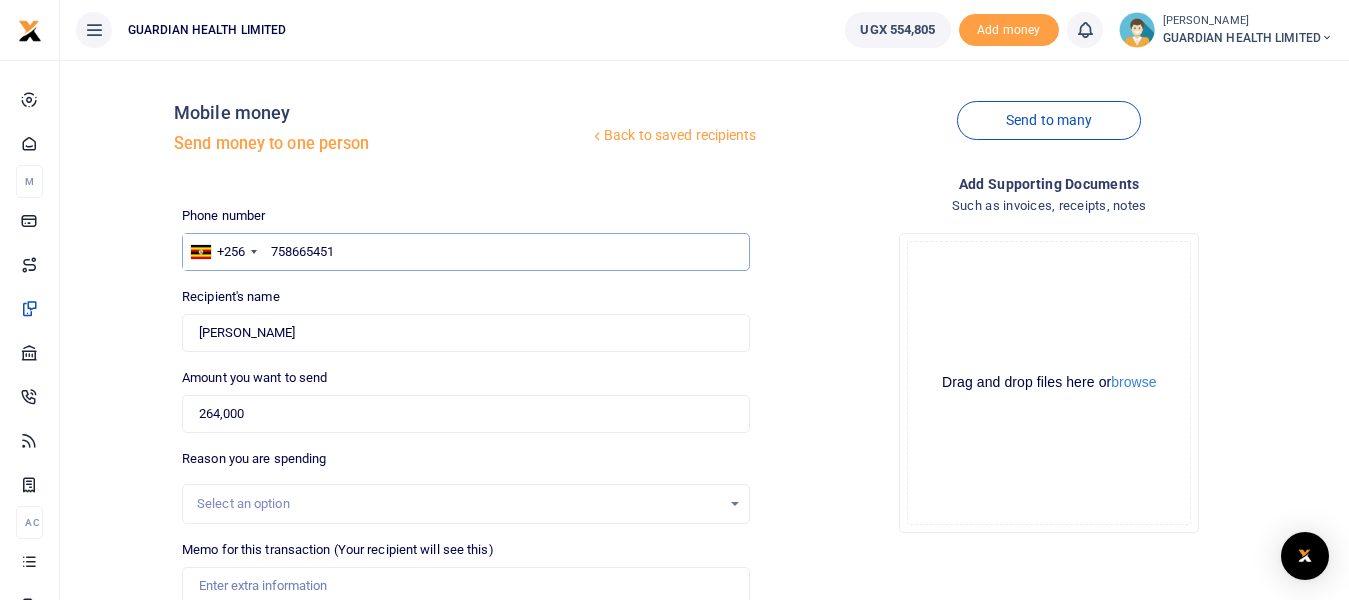 type on "Micheal Ssango" 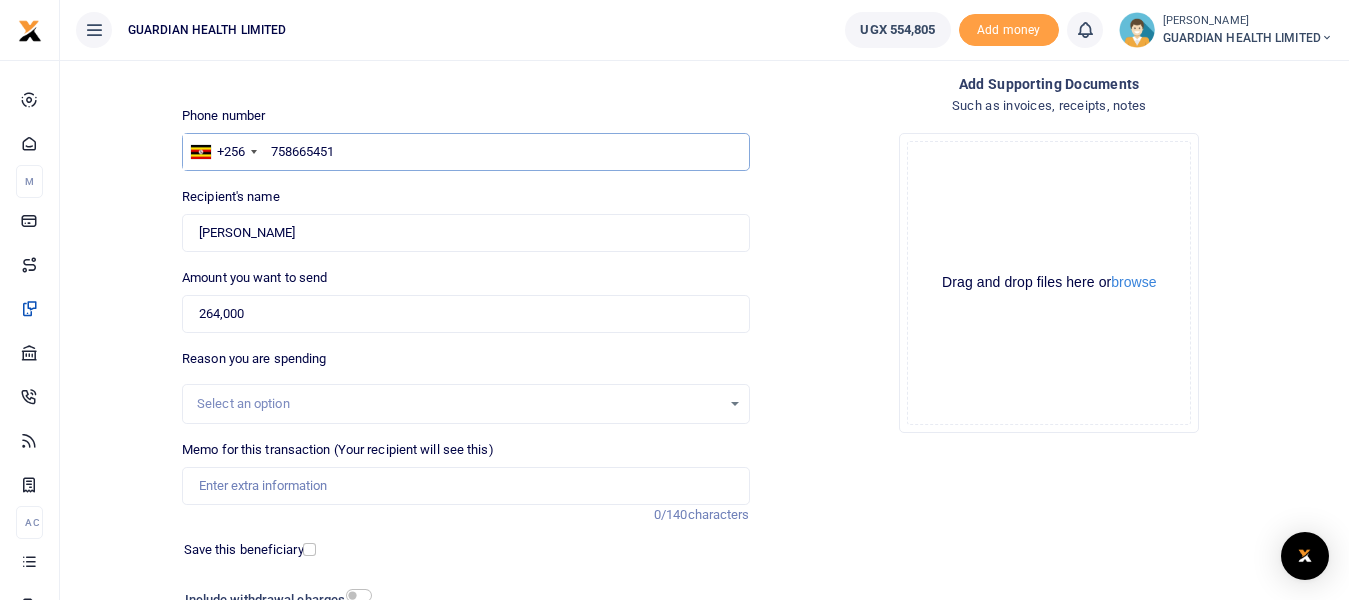 scroll, scrollTop: 200, scrollLeft: 0, axis: vertical 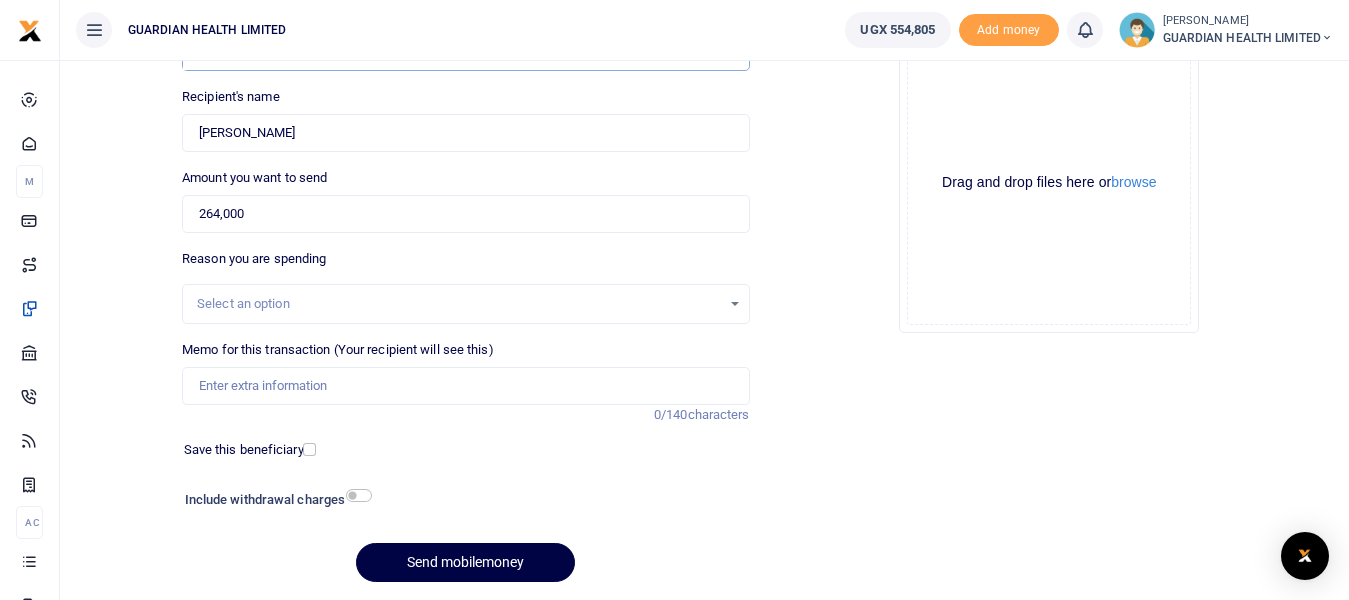type on "758665451" 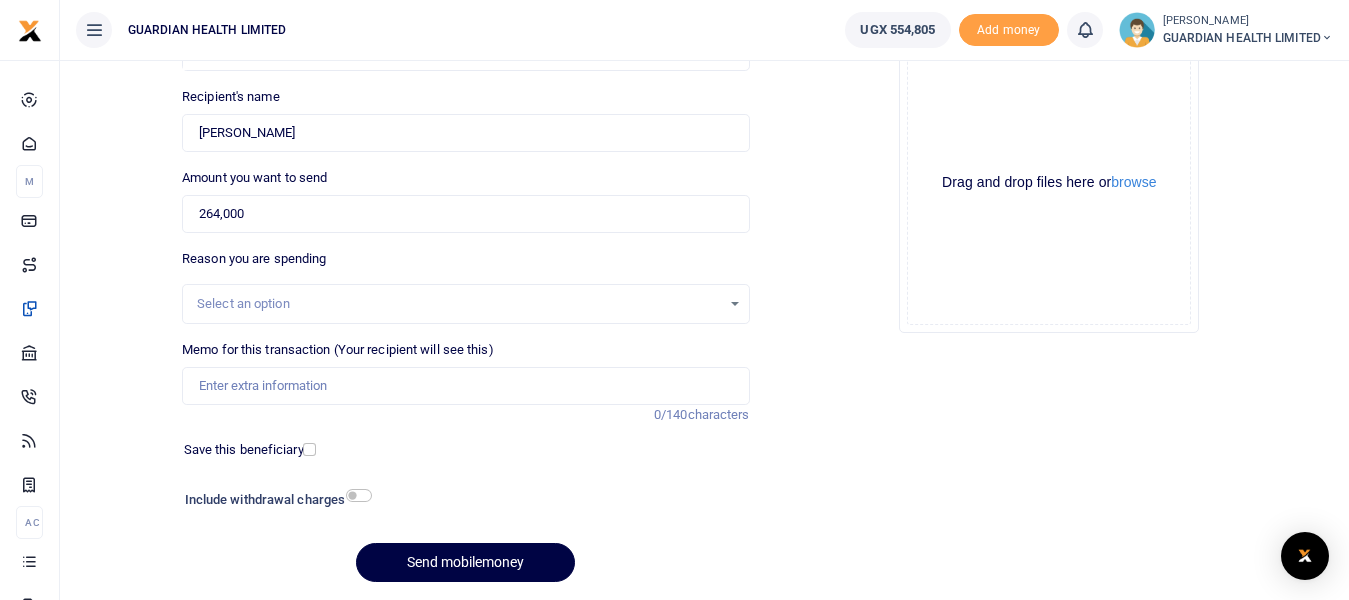 click on "Select an option" at bounding box center [458, 304] 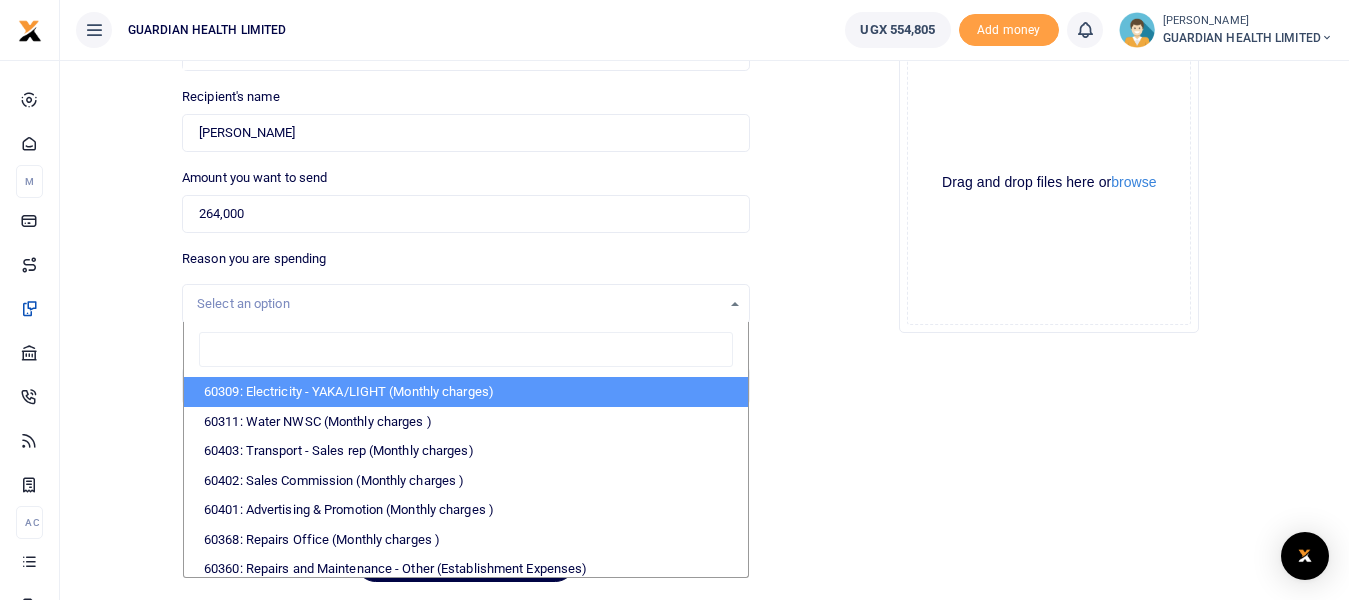 type on "s" 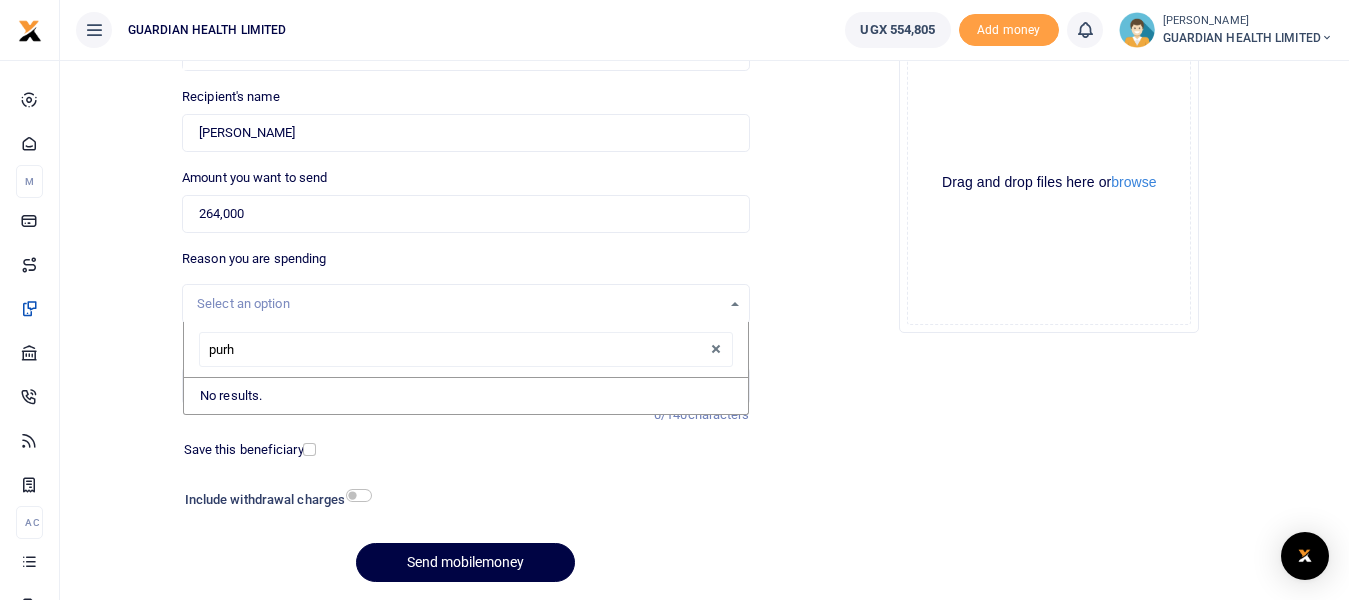 type on "pur" 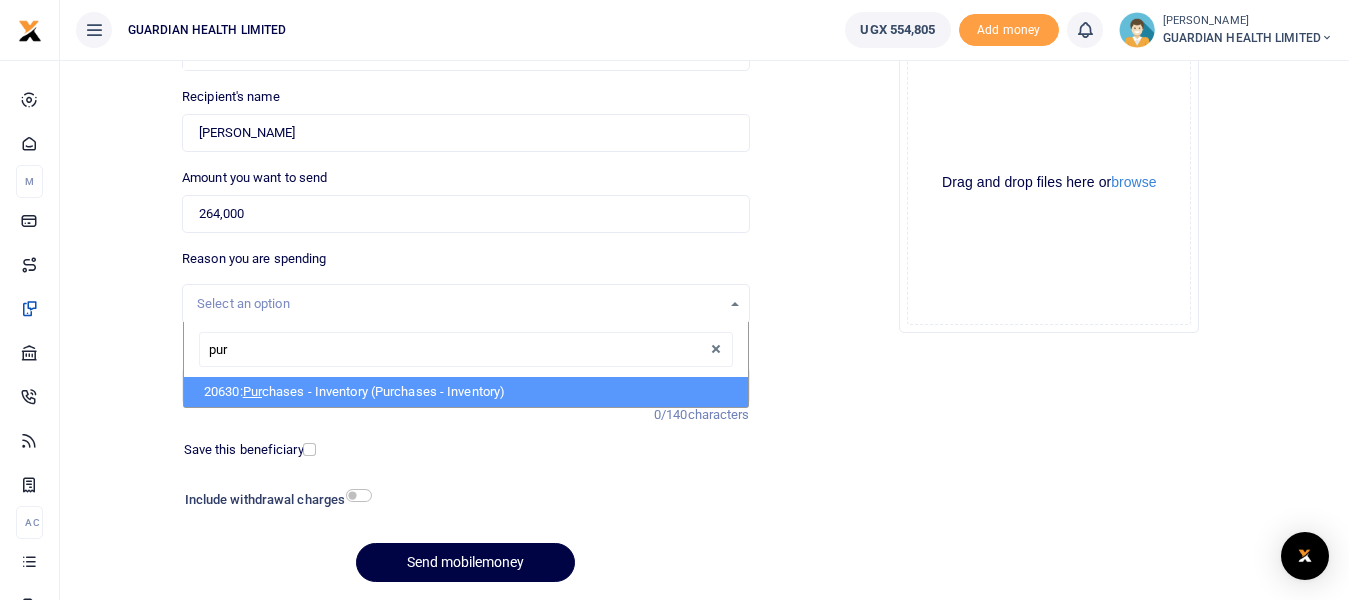click on "20630:  Pur chases - Inventory (Purchases - Inventory)" at bounding box center (465, 392) 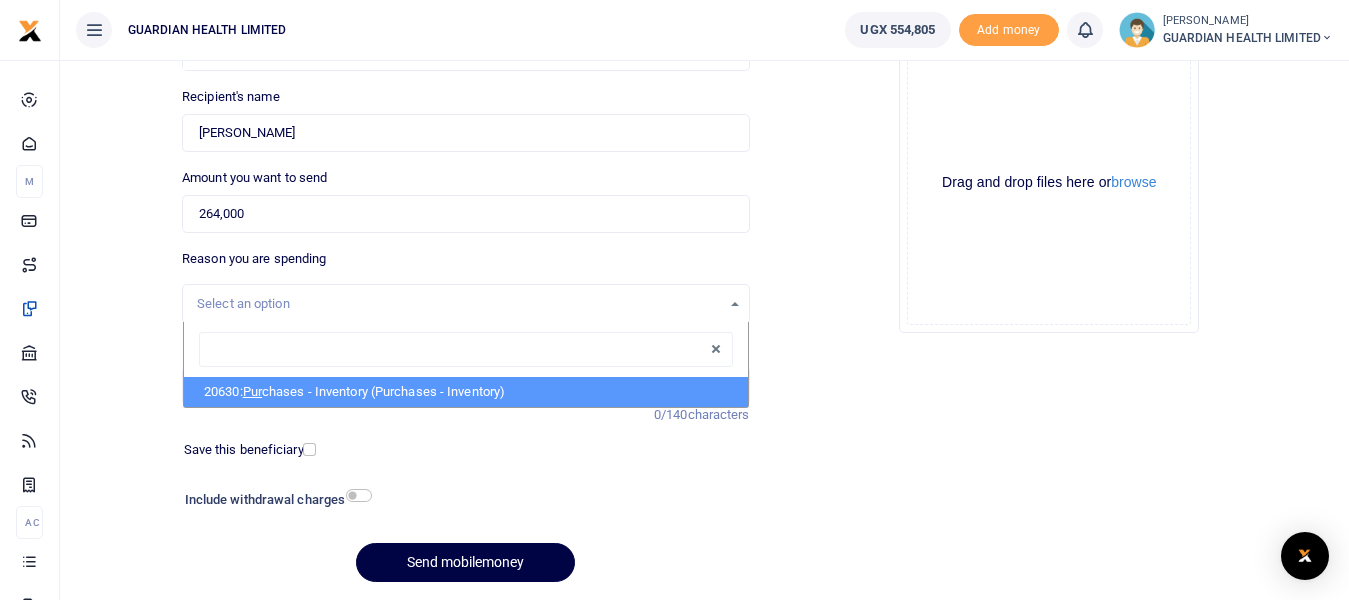 select on "5402" 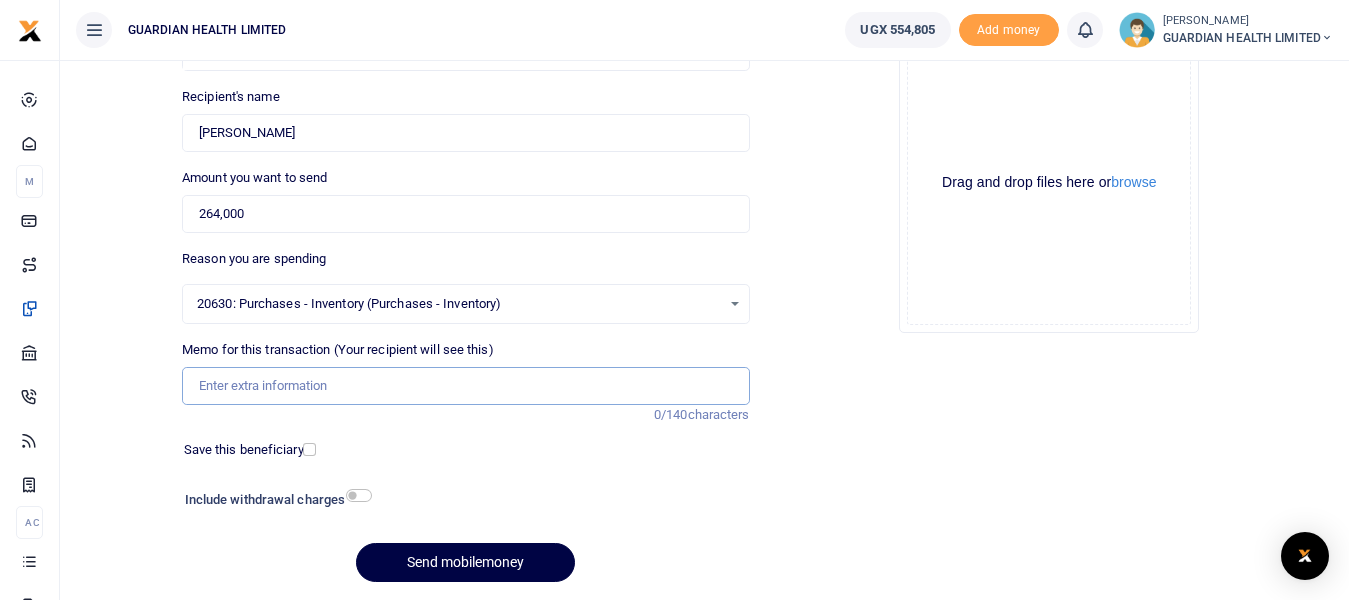click on "Memo for this transaction (Your recipient will see this)" at bounding box center (465, 386) 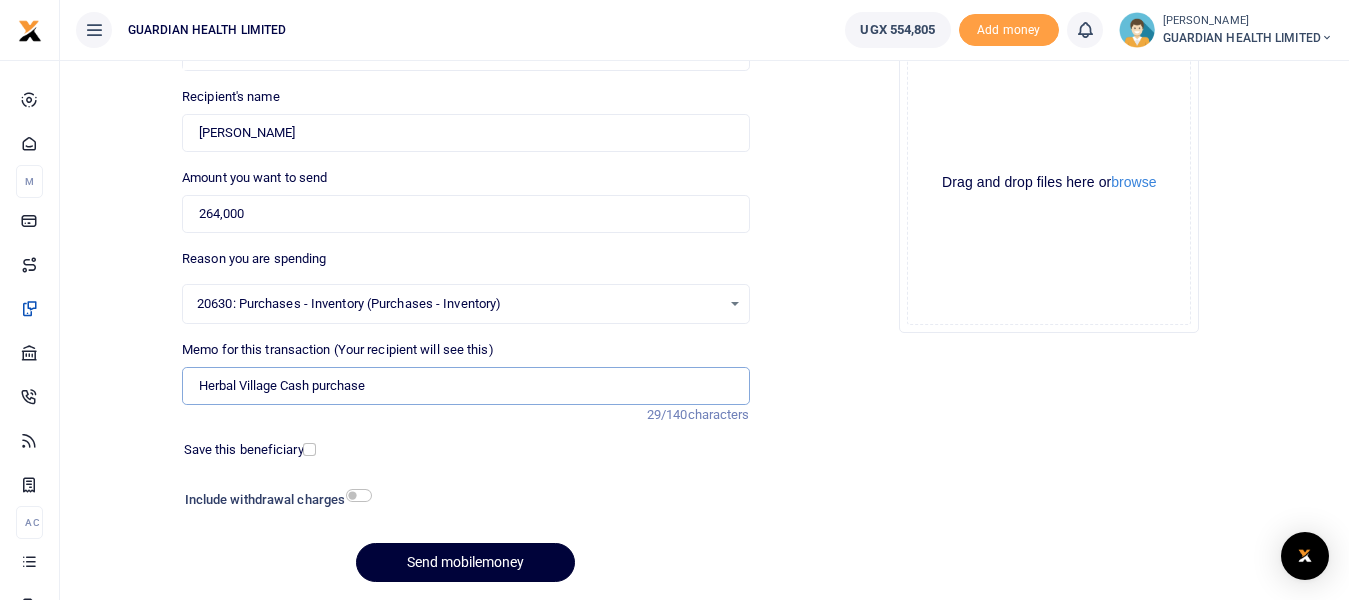 type on "Herbal Village Cash purchase" 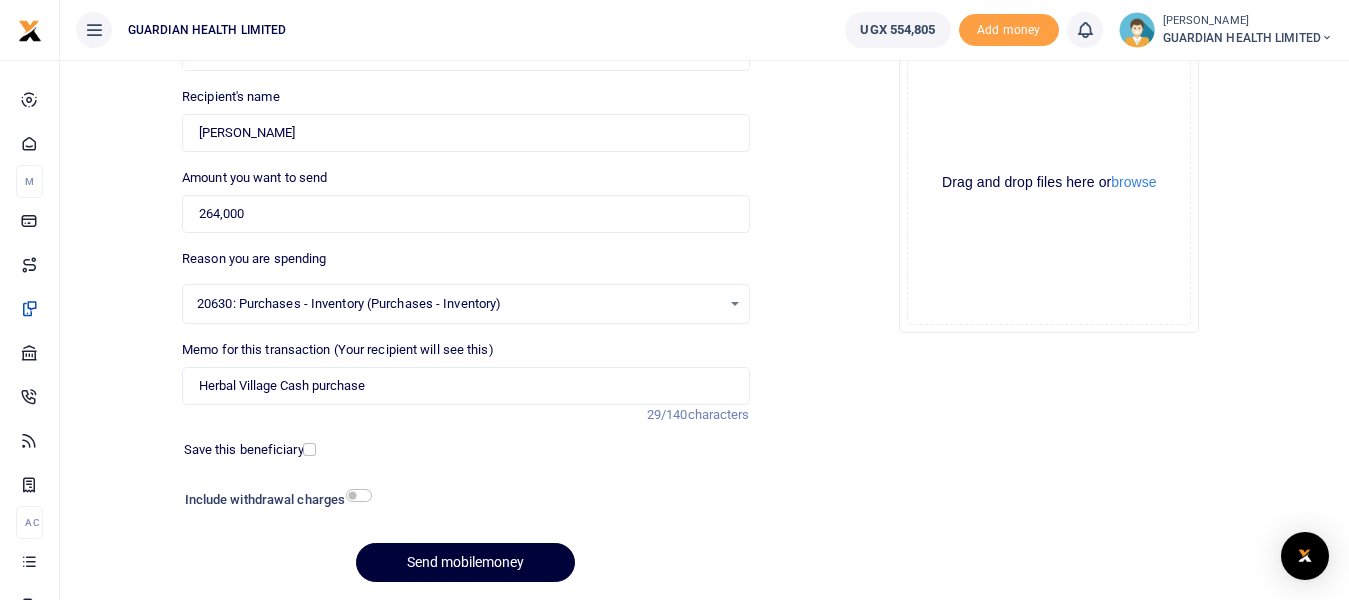 click on "Send mobilemoney" at bounding box center [465, 562] 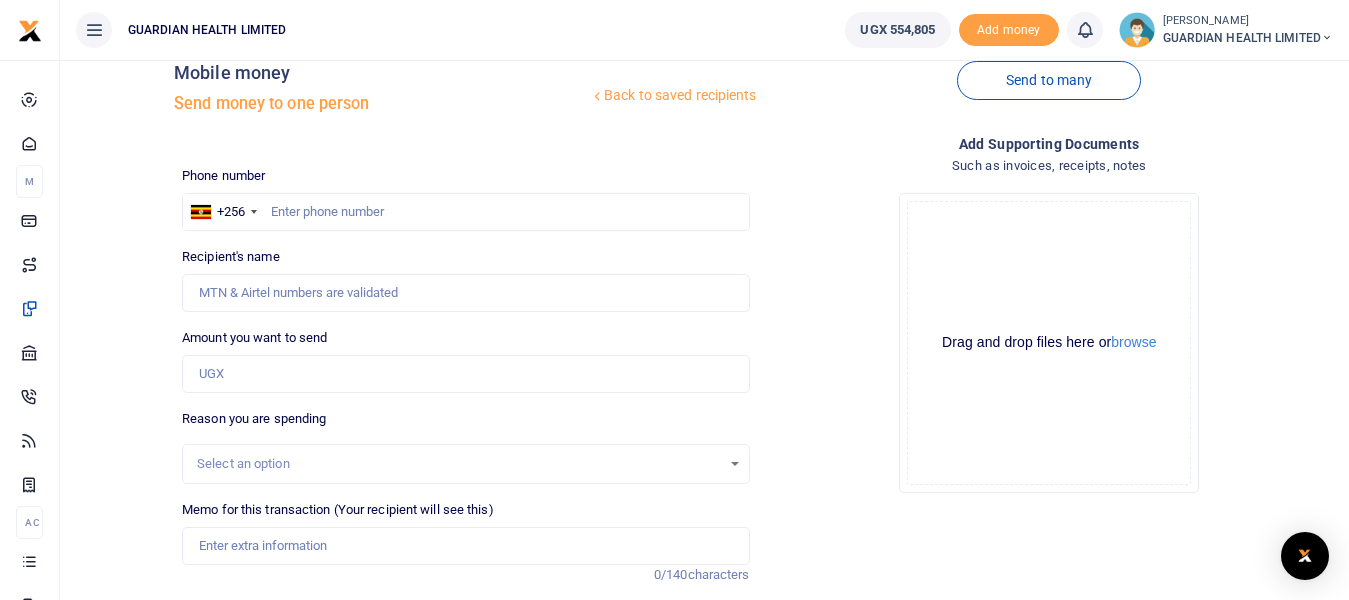 scroll, scrollTop: 0, scrollLeft: 0, axis: both 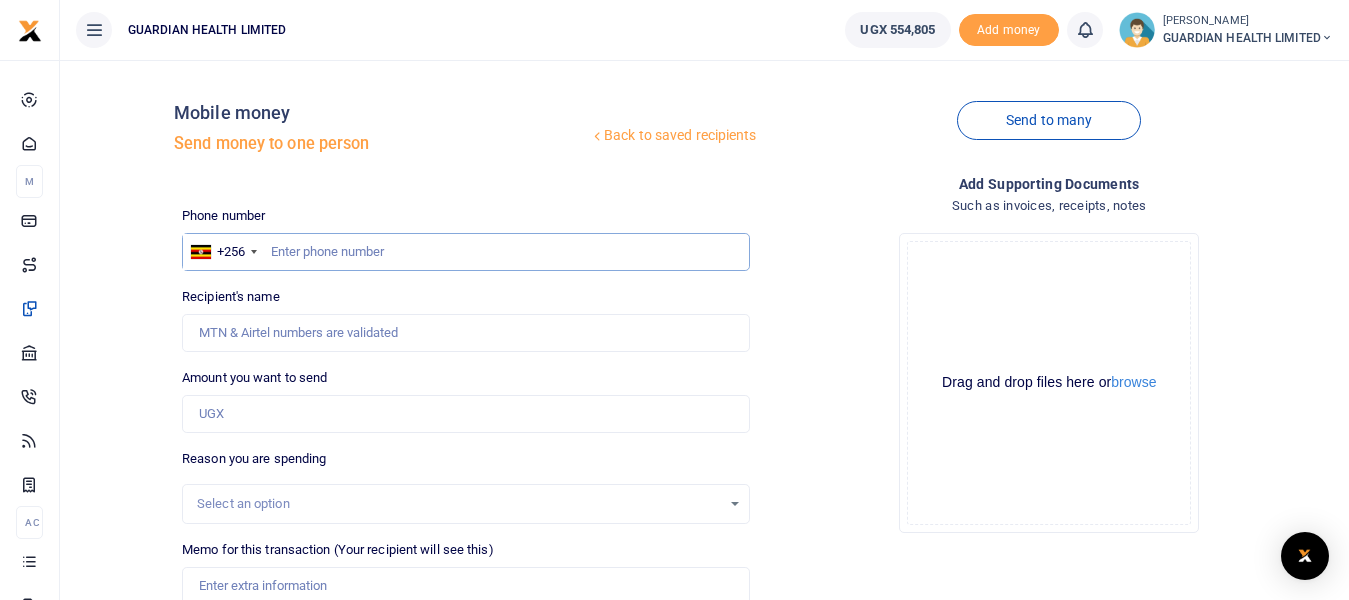 click at bounding box center [465, 252] 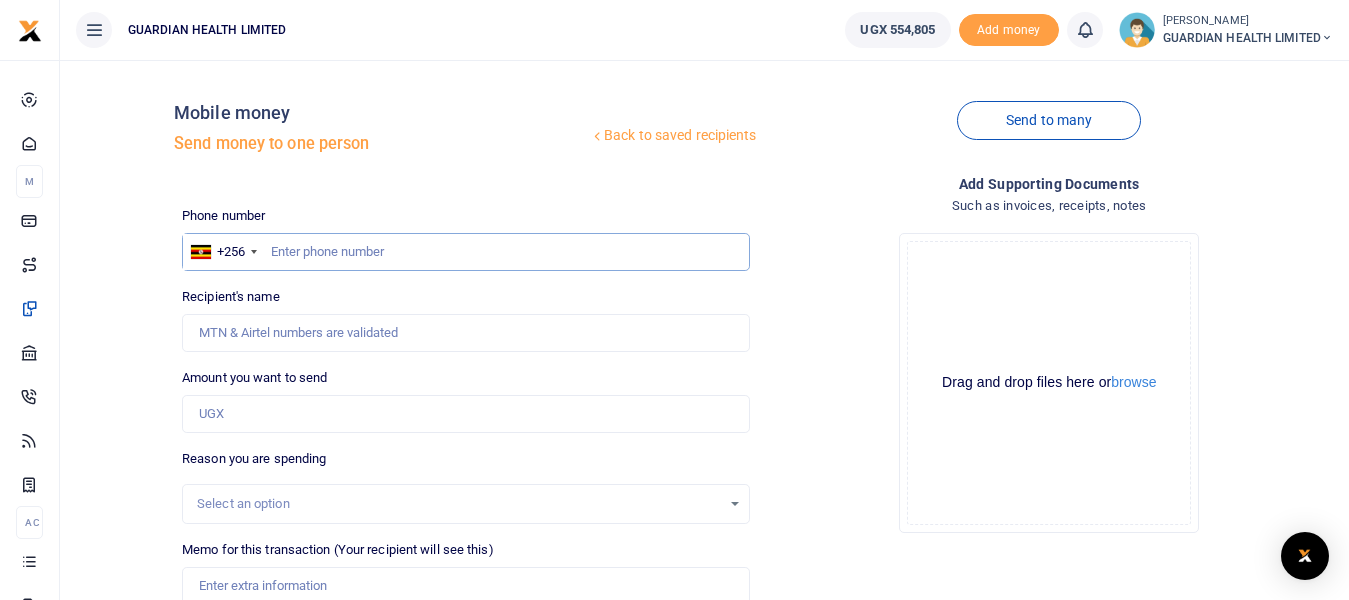 click at bounding box center (465, 252) 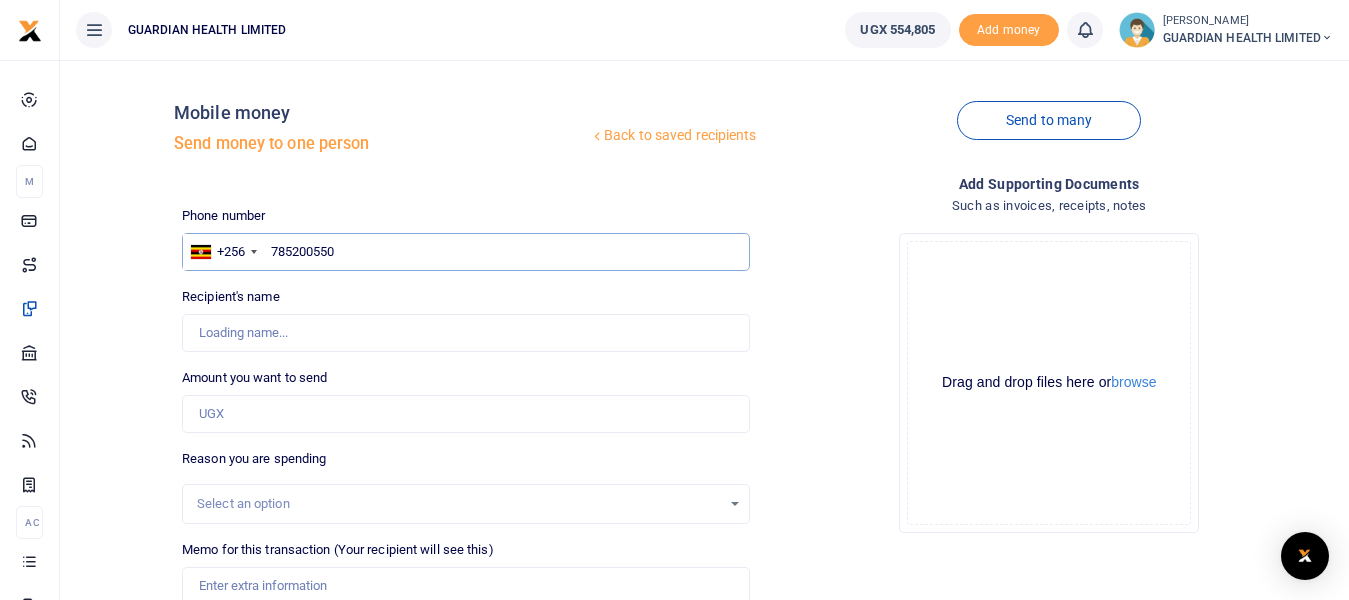 type on "785200550" 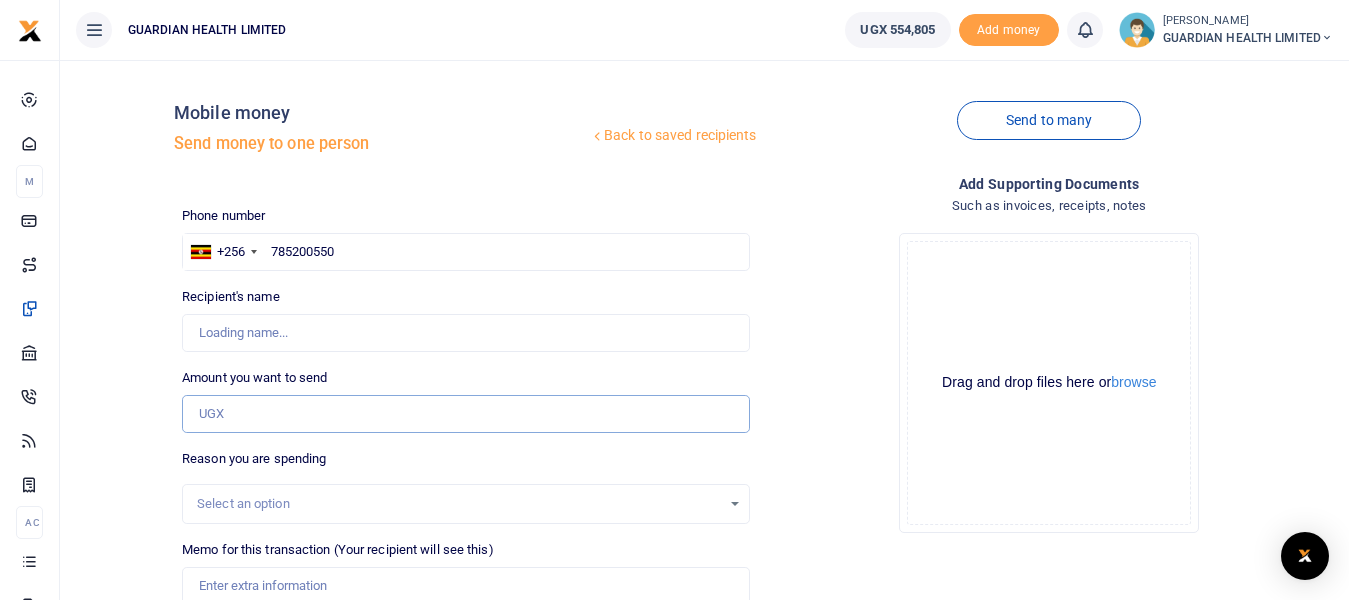 click on "Amount you want to send" at bounding box center [465, 414] 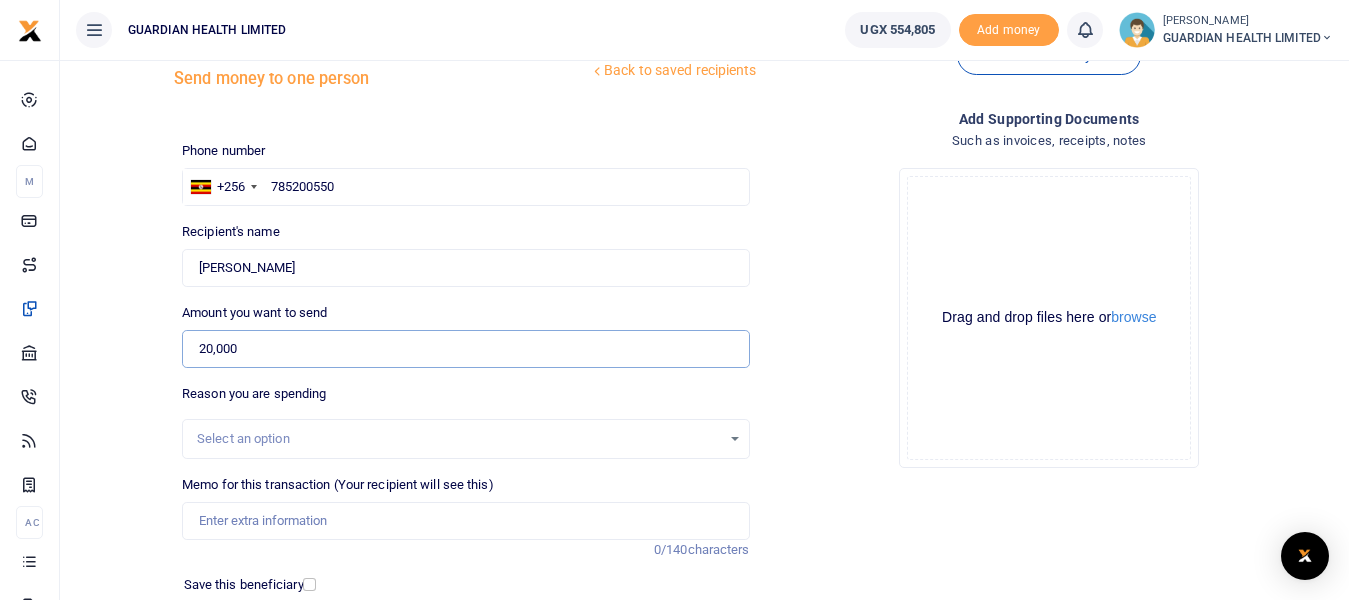 scroll, scrollTop: 100, scrollLeft: 0, axis: vertical 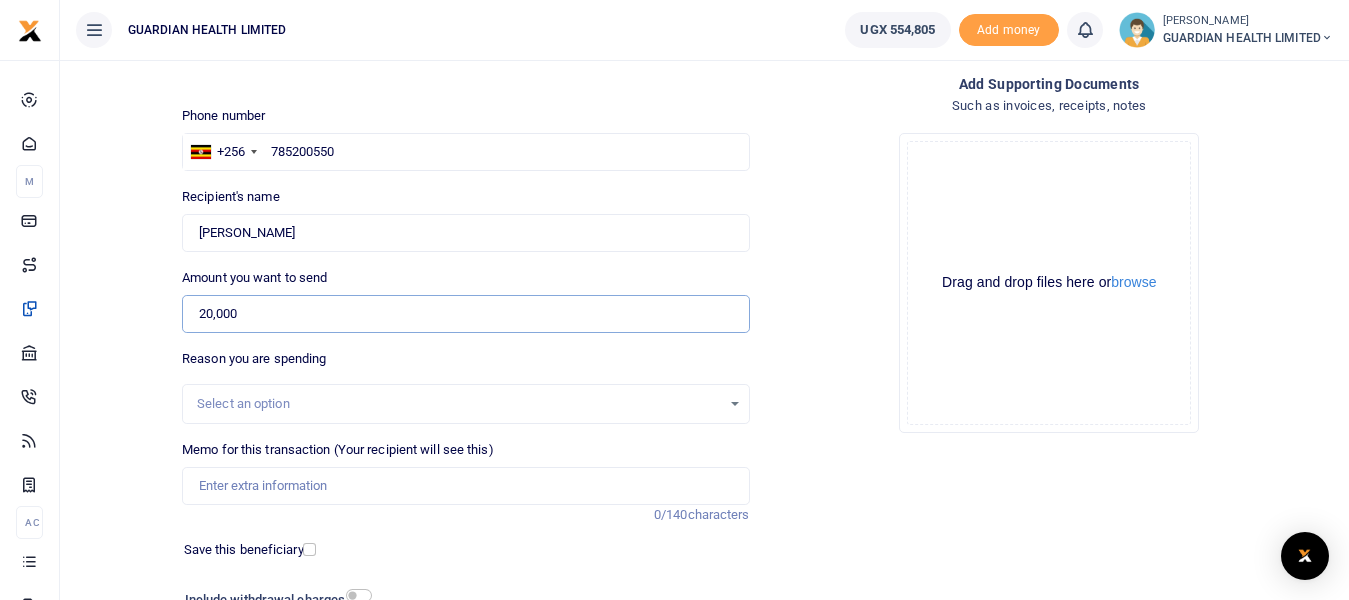 type on "20,000" 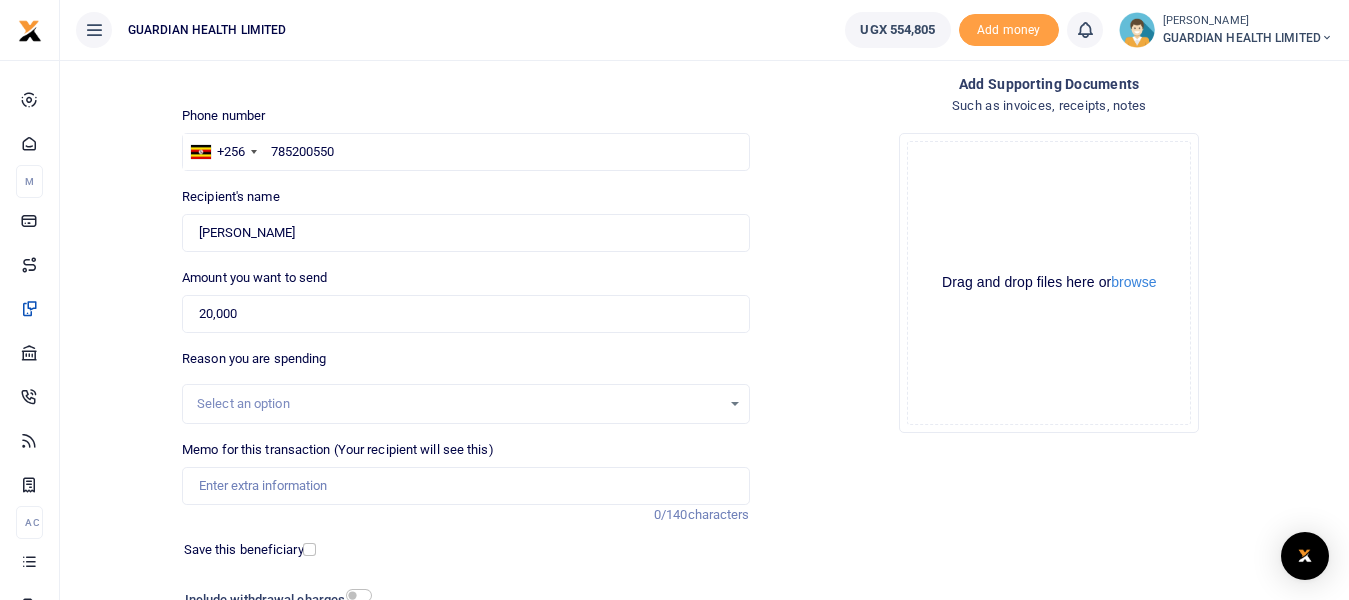 click on "Select an option" at bounding box center (458, 404) 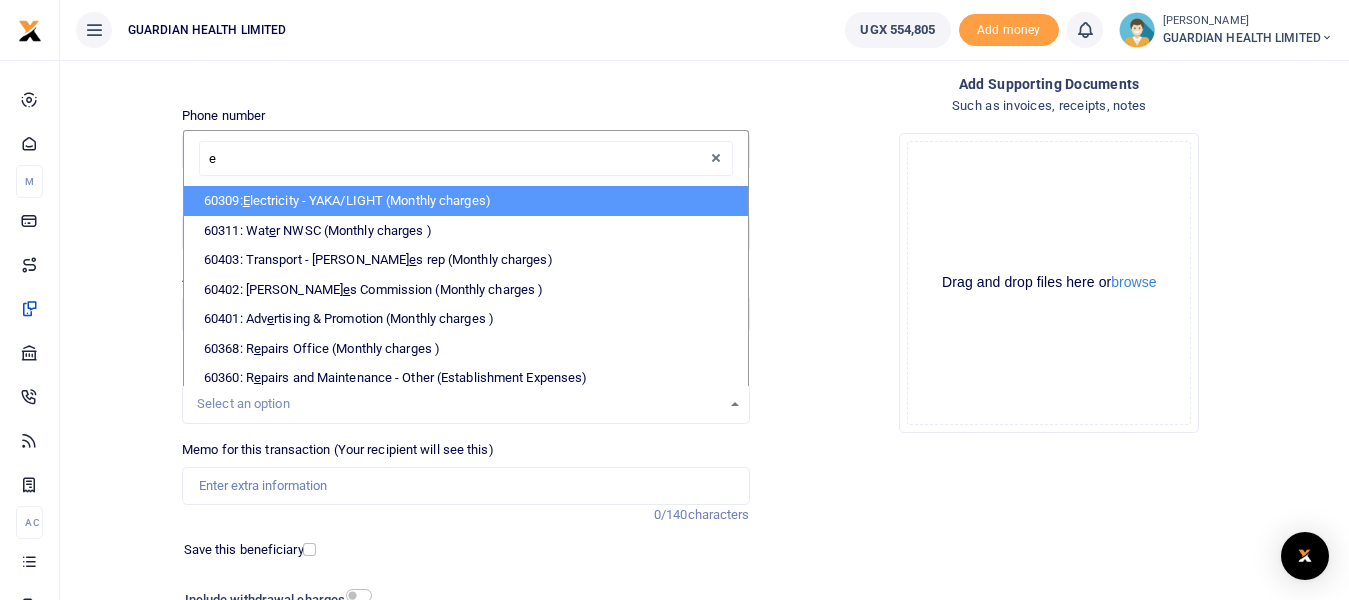 type on "e" 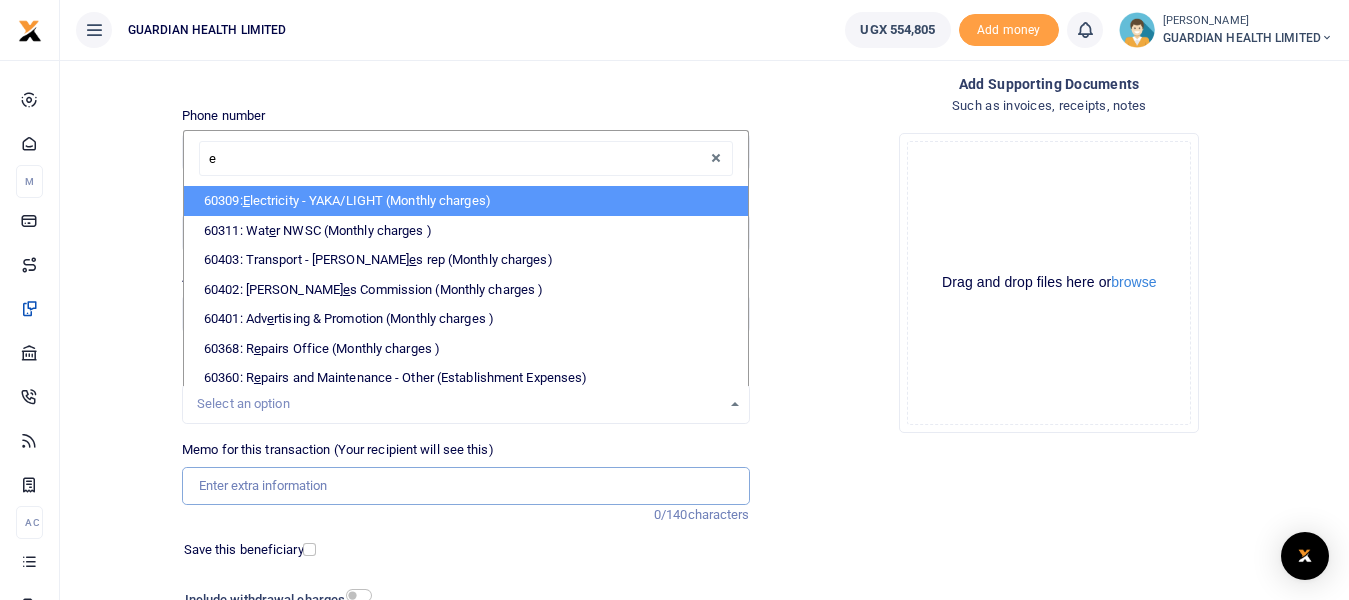 click on "Memo for this transaction (Your recipient will see this)" at bounding box center [465, 486] 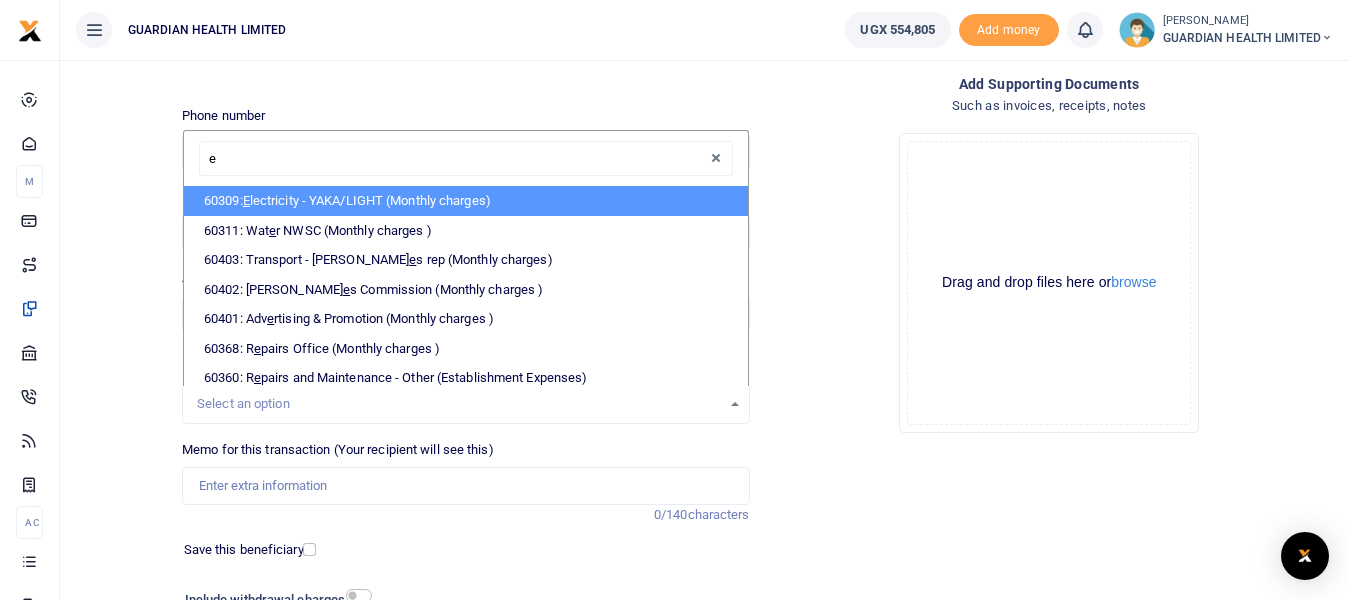 type 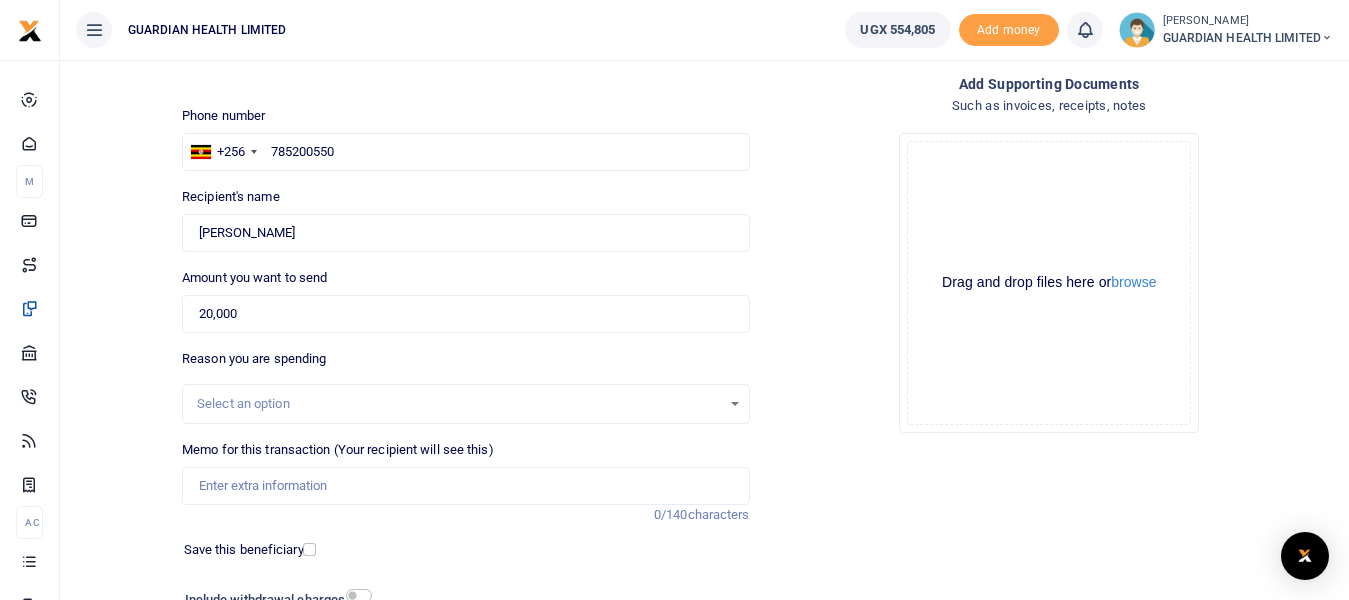 click on "Select an option" at bounding box center [458, 404] 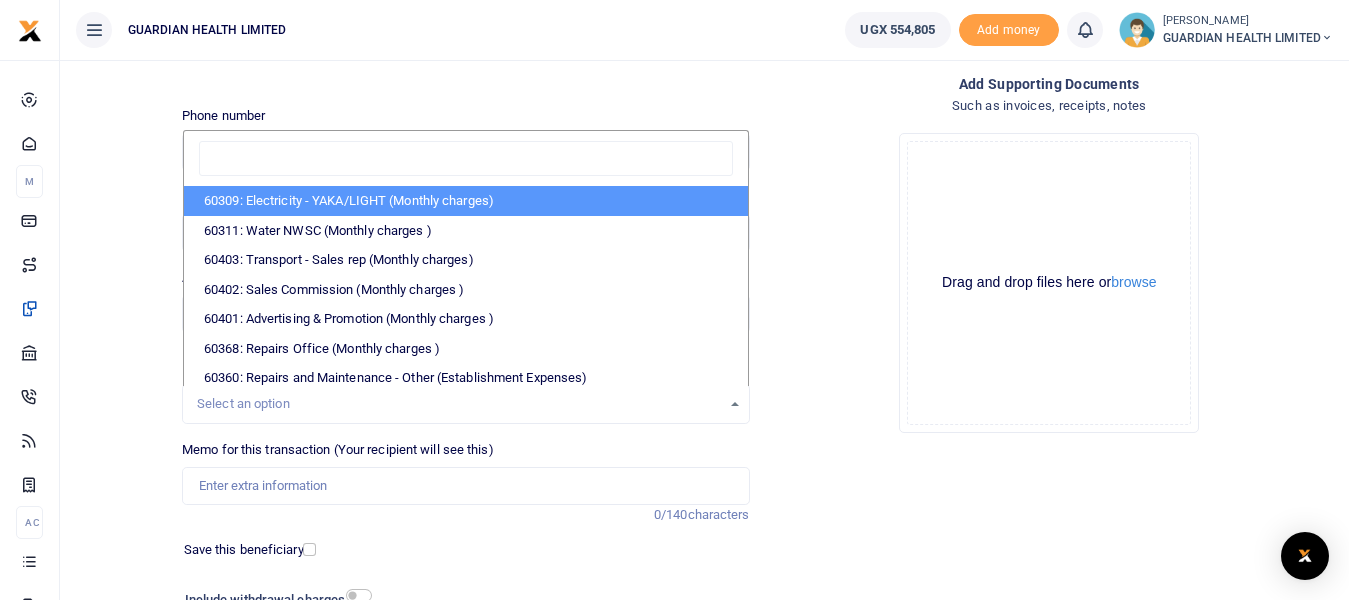 click on "Select an option" at bounding box center (458, 404) 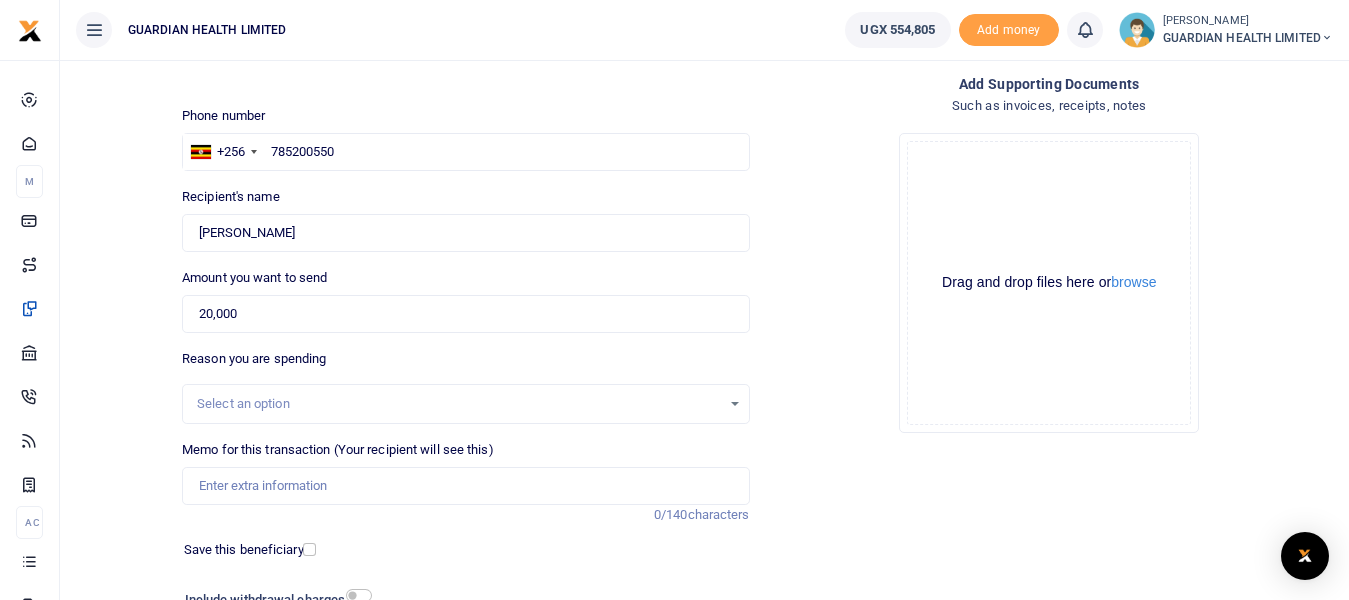 click on "Select an option" at bounding box center [458, 404] 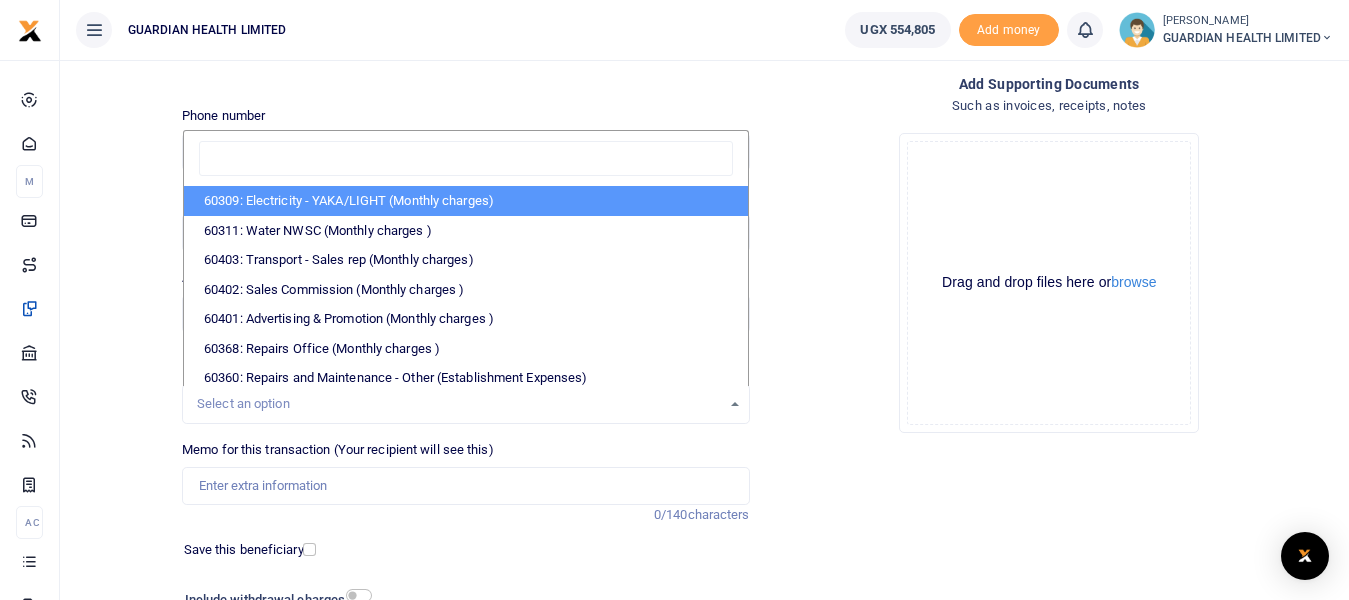 click on "60309: Electricity - YAKA/LIGHT (Monthly charges)" at bounding box center [465, 201] 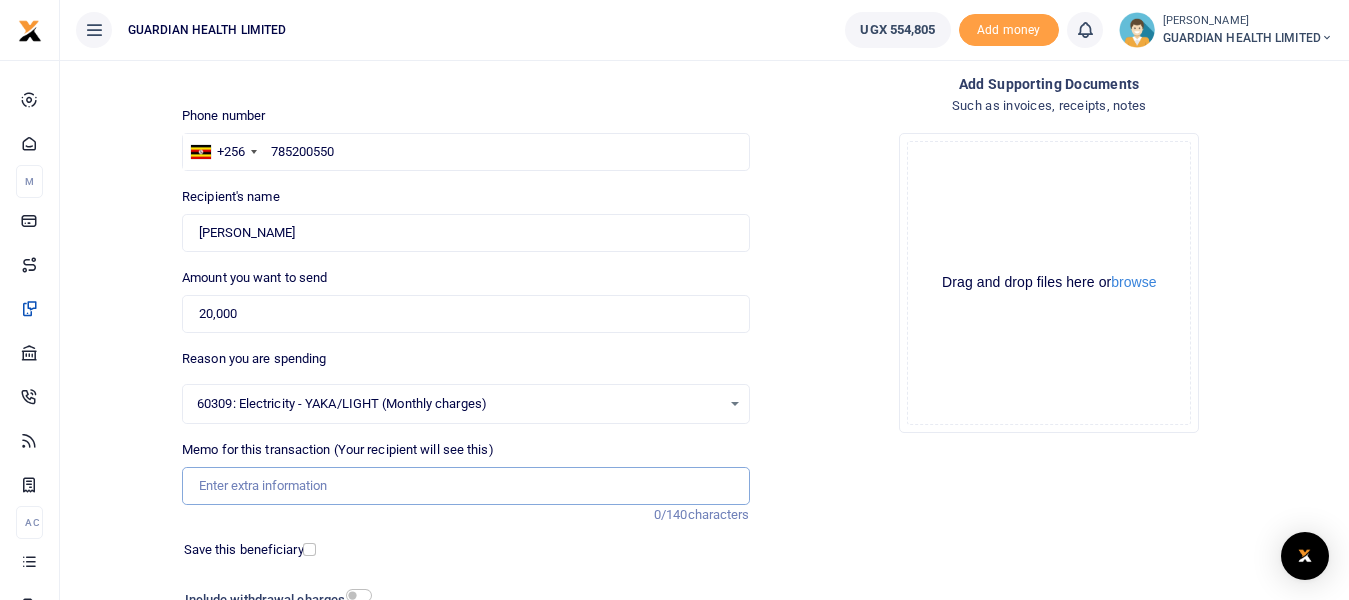 click on "Memo for this transaction (Your recipient will see this)" at bounding box center (465, 486) 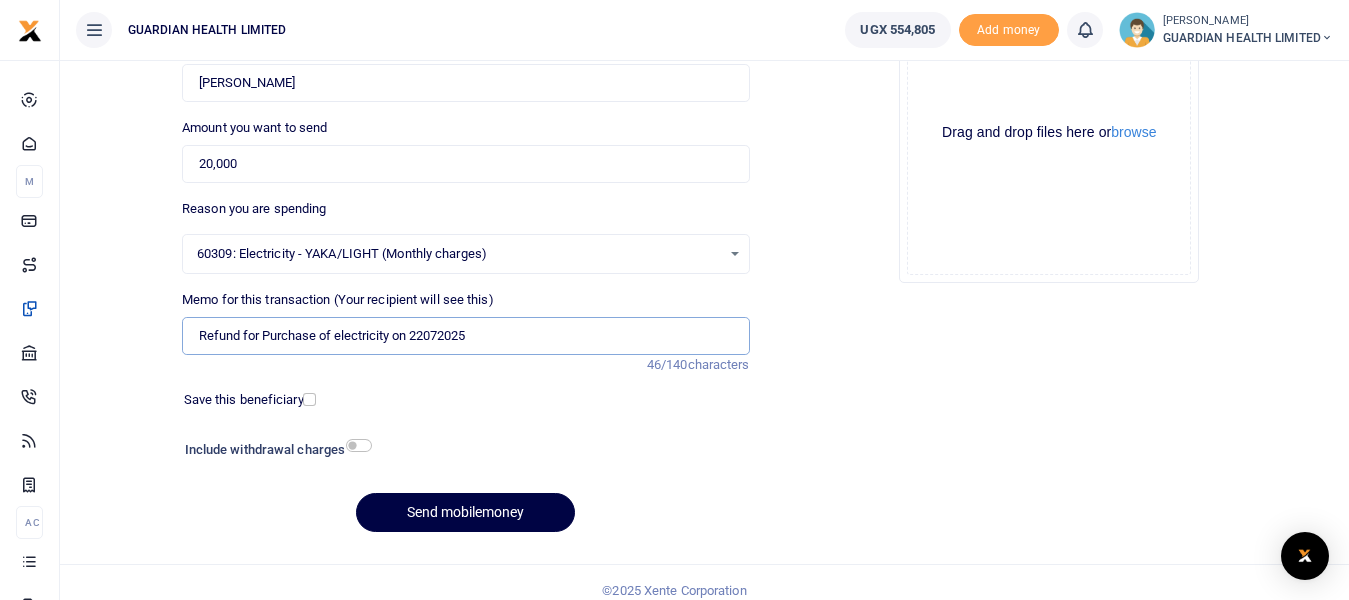 scroll, scrollTop: 266, scrollLeft: 0, axis: vertical 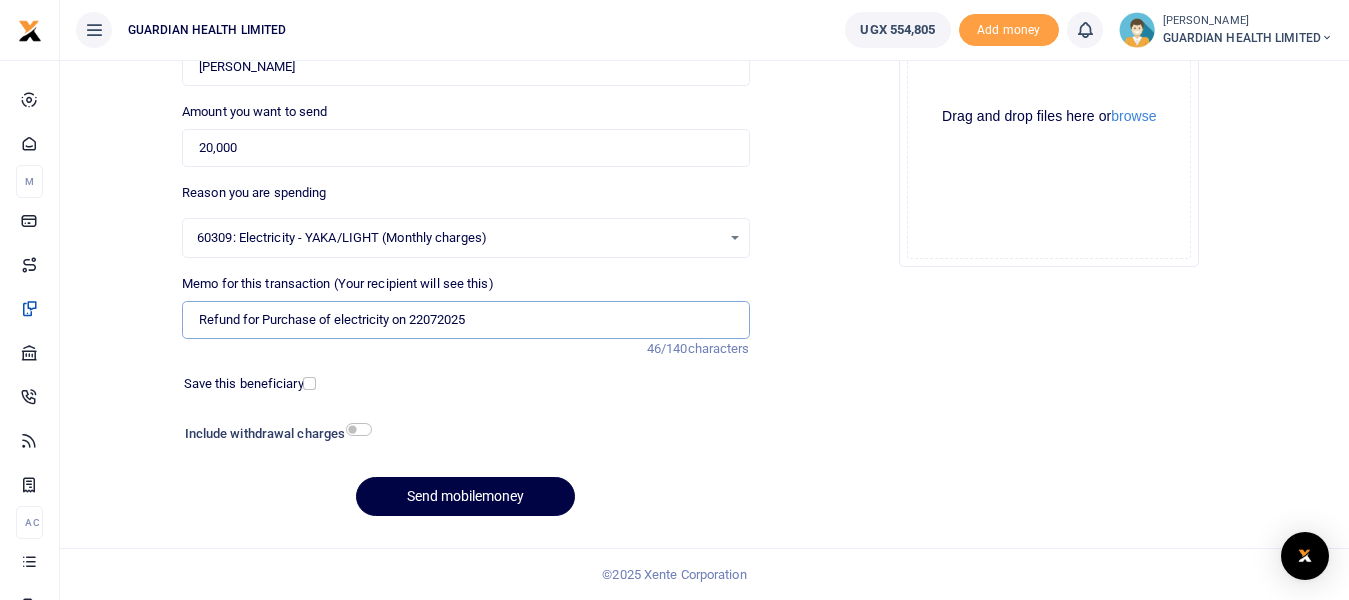 type on "Refund for Purchase of electricity on 22072025" 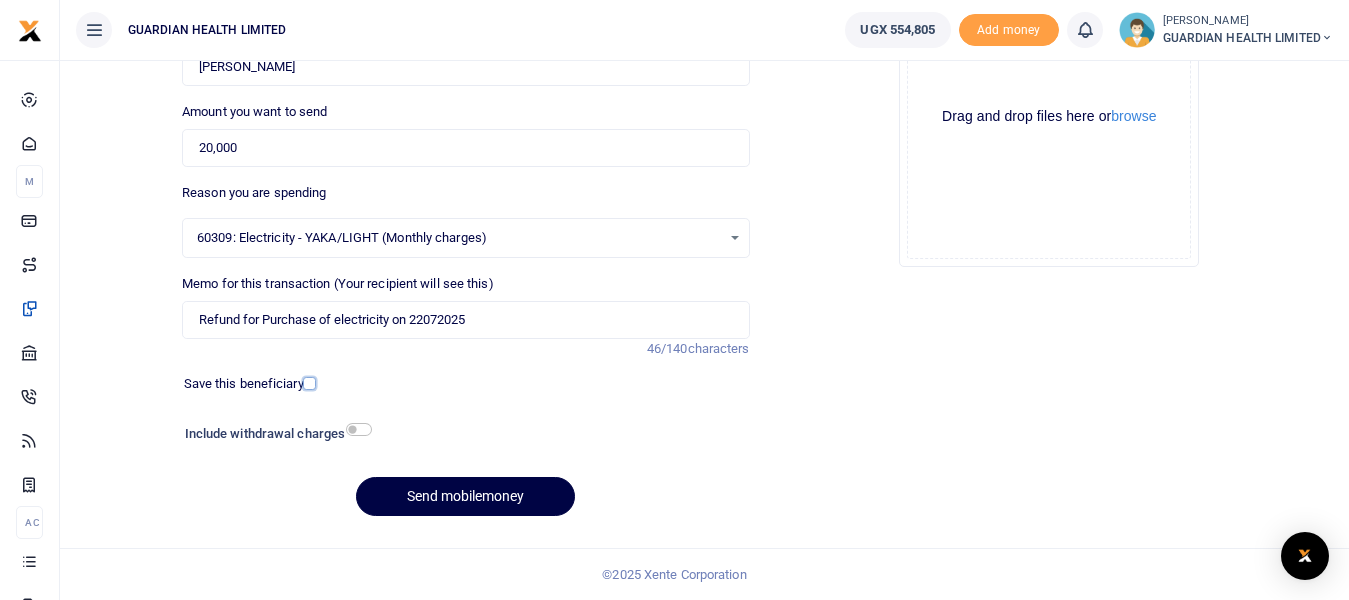 click at bounding box center (309, 383) 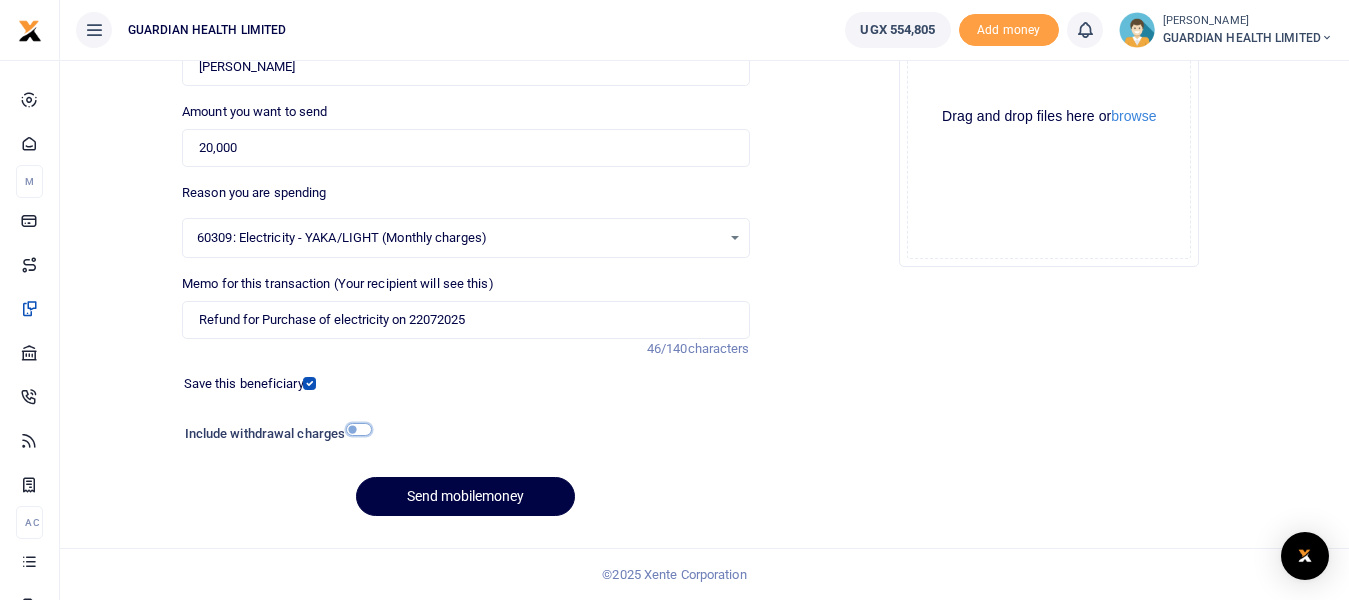 click at bounding box center [359, 429] 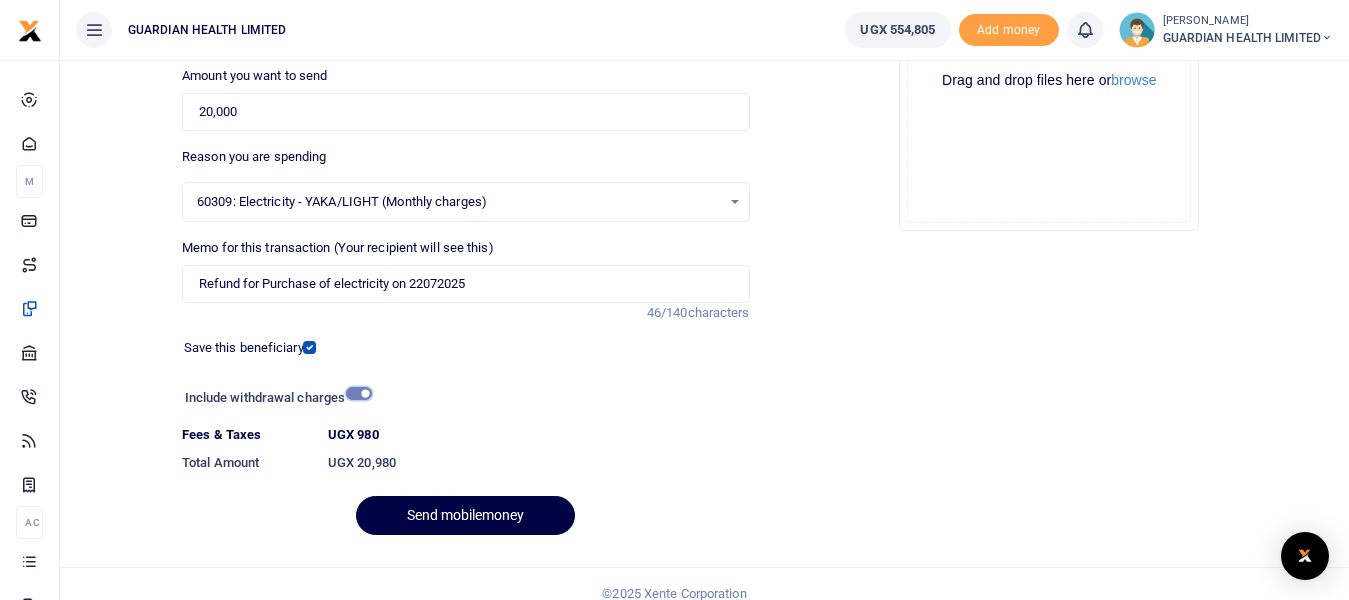scroll, scrollTop: 321, scrollLeft: 0, axis: vertical 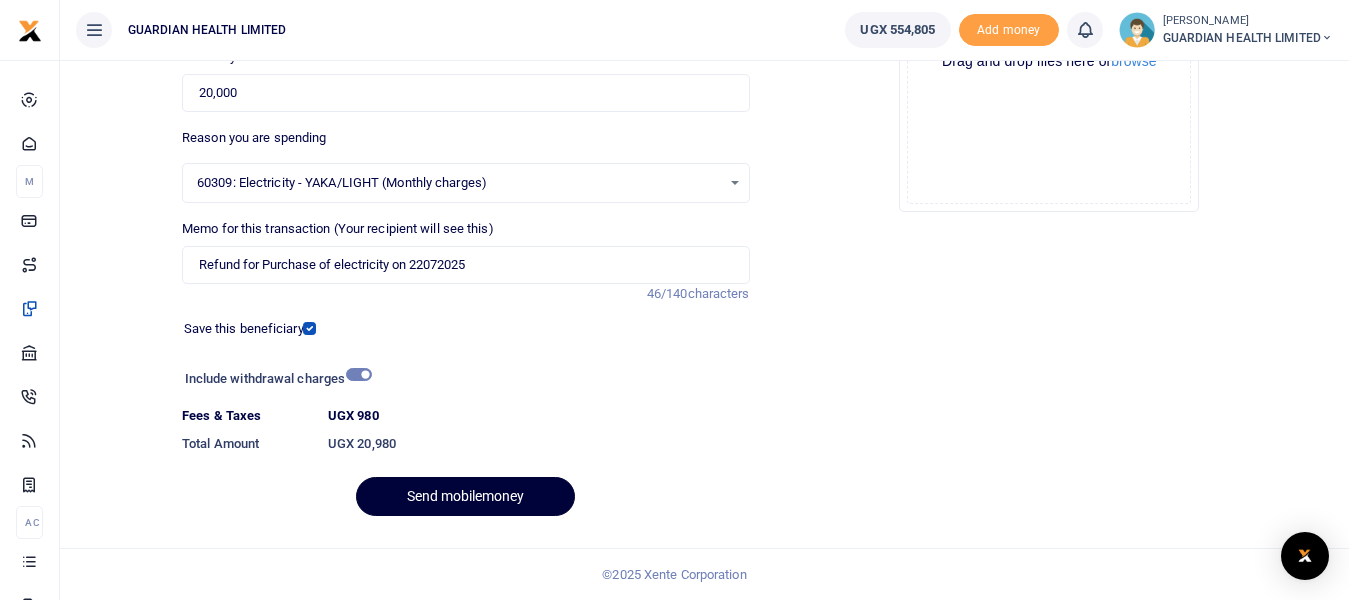 click on "Send mobilemoney" at bounding box center [465, 496] 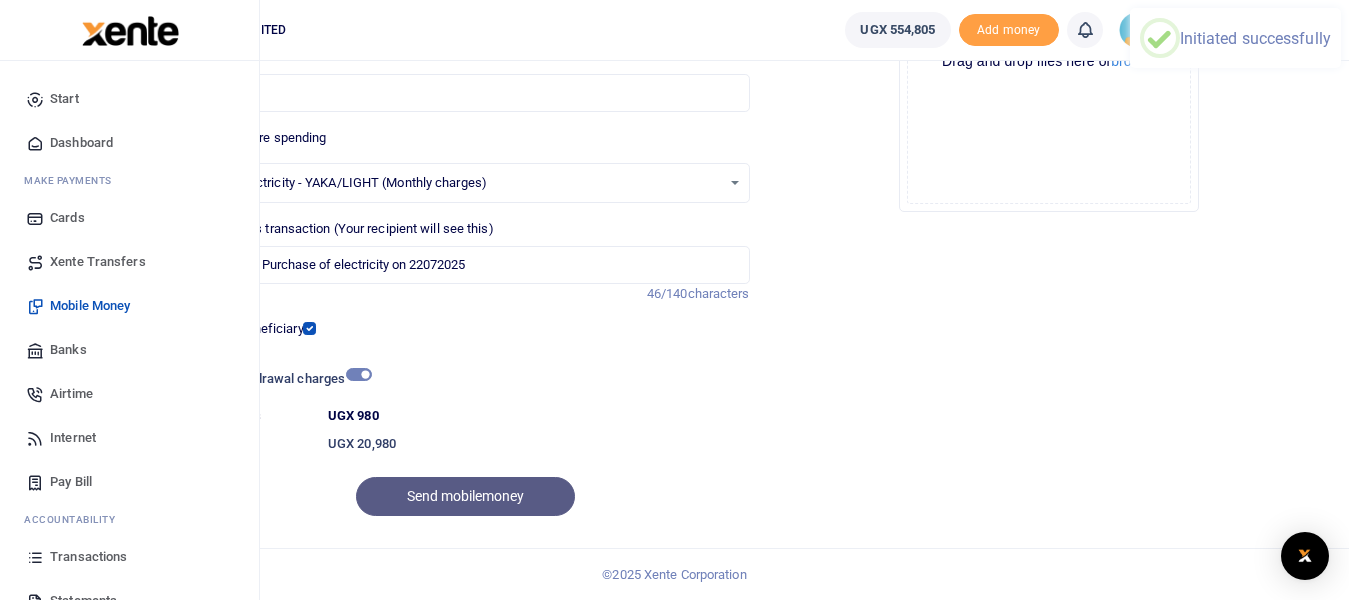 click on "Pay Bill" at bounding box center [71, 482] 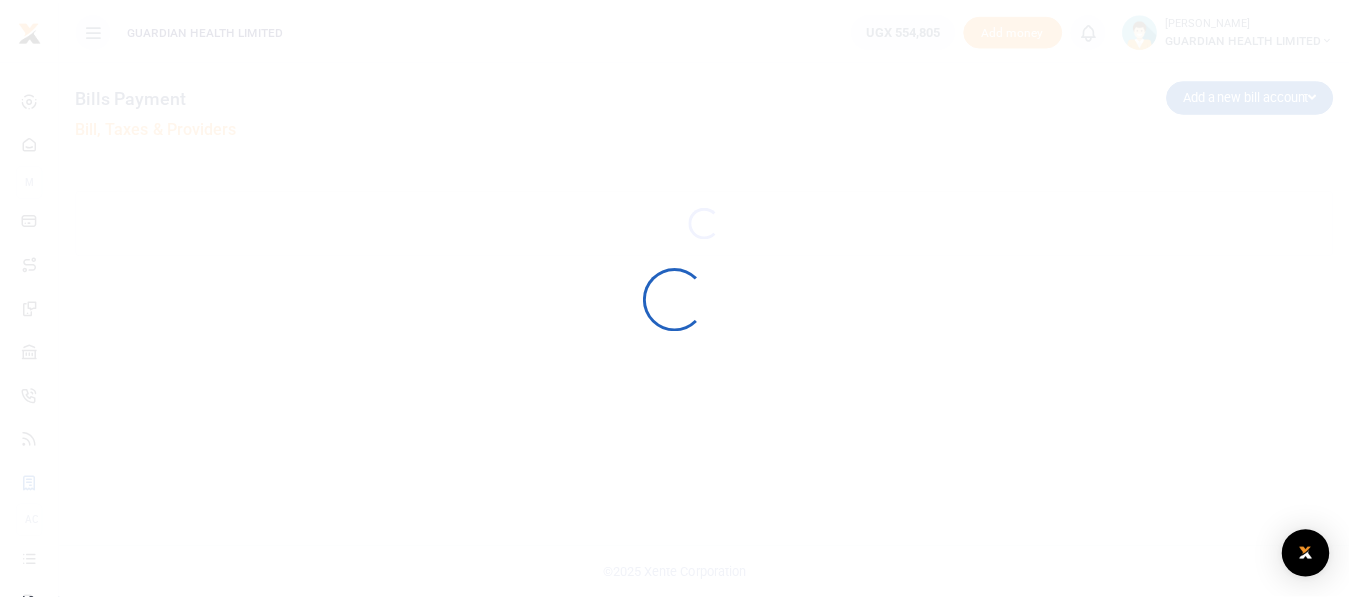 scroll, scrollTop: 0, scrollLeft: 0, axis: both 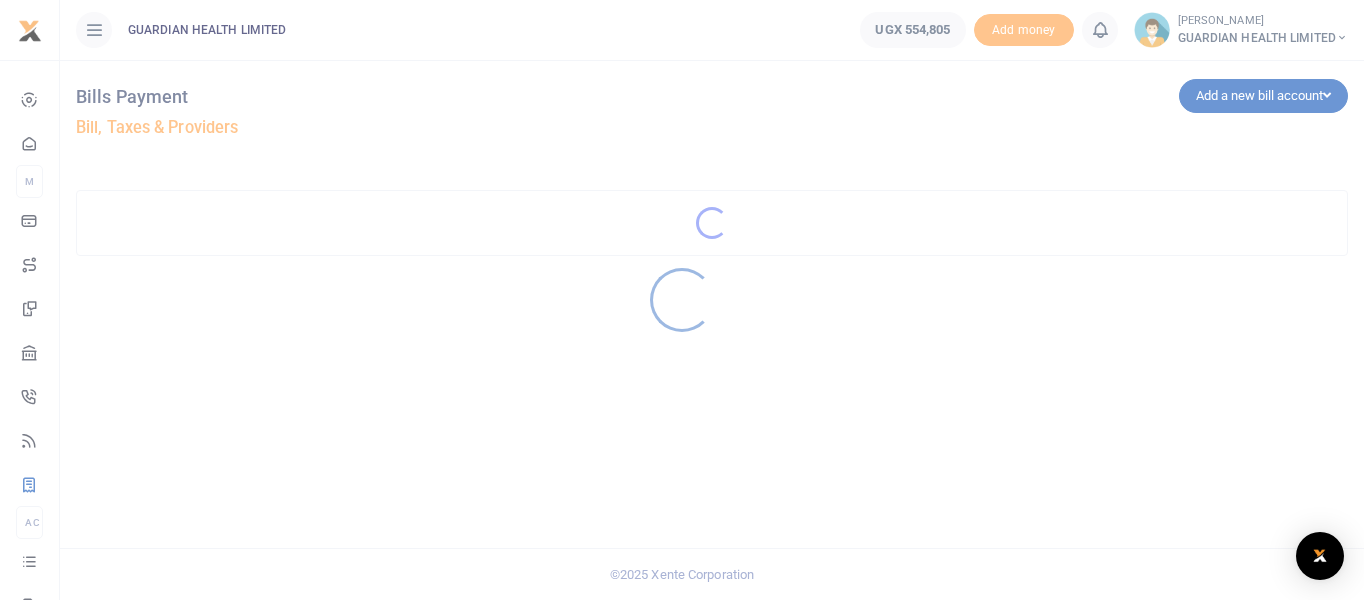 click at bounding box center (682, 300) 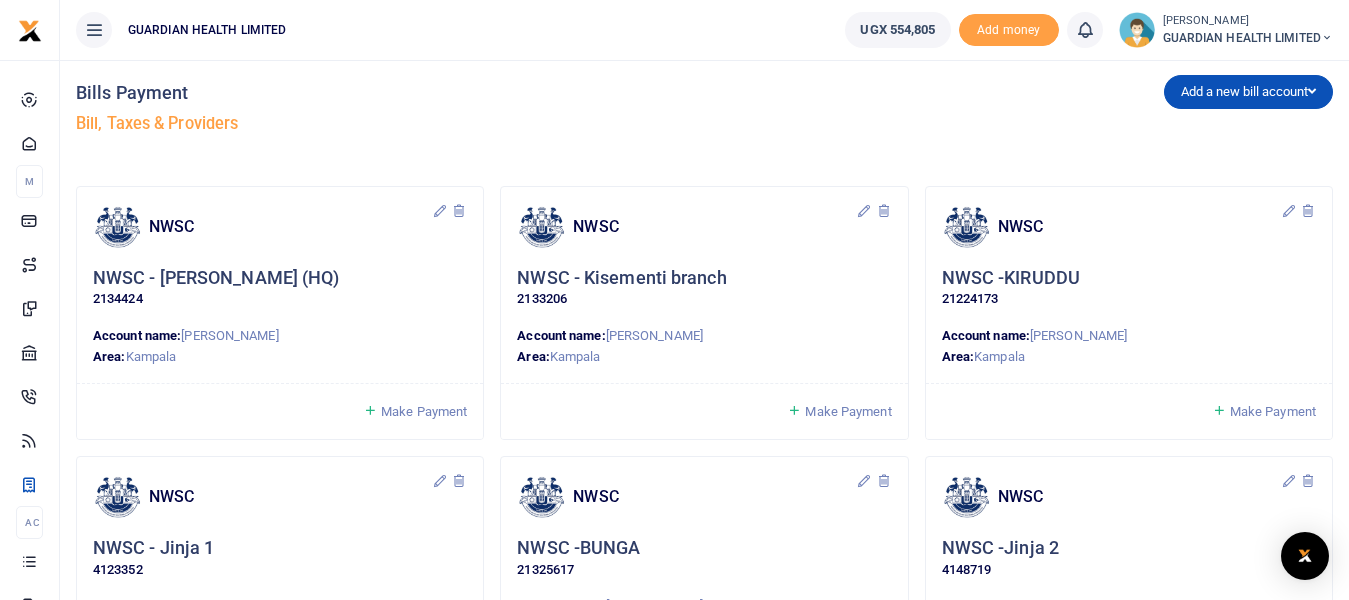 scroll, scrollTop: 0, scrollLeft: 0, axis: both 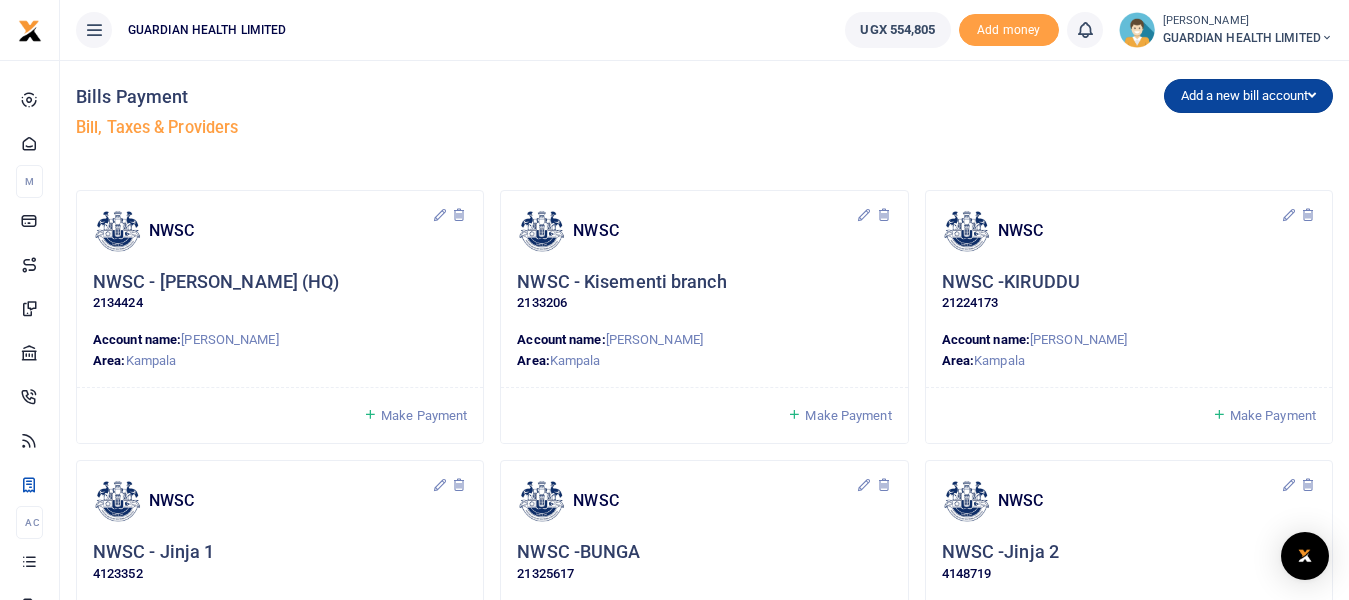 click on "Add a new bill account" at bounding box center [1248, 96] 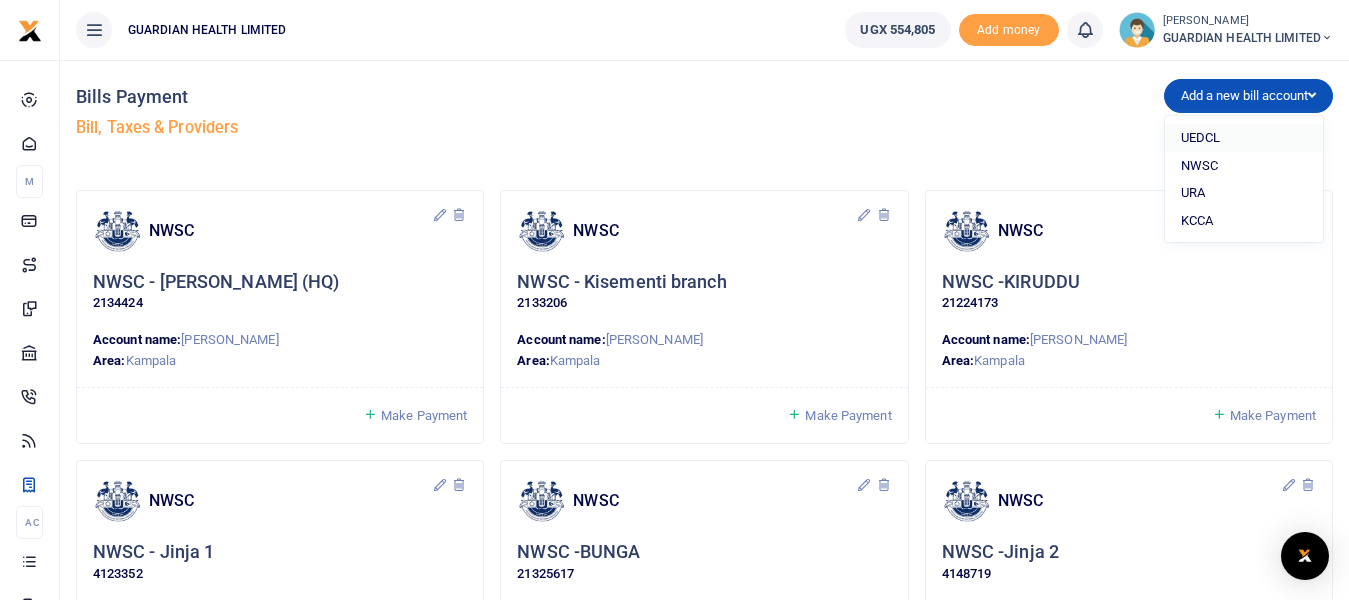 click on "UEDCL" at bounding box center (1244, 138) 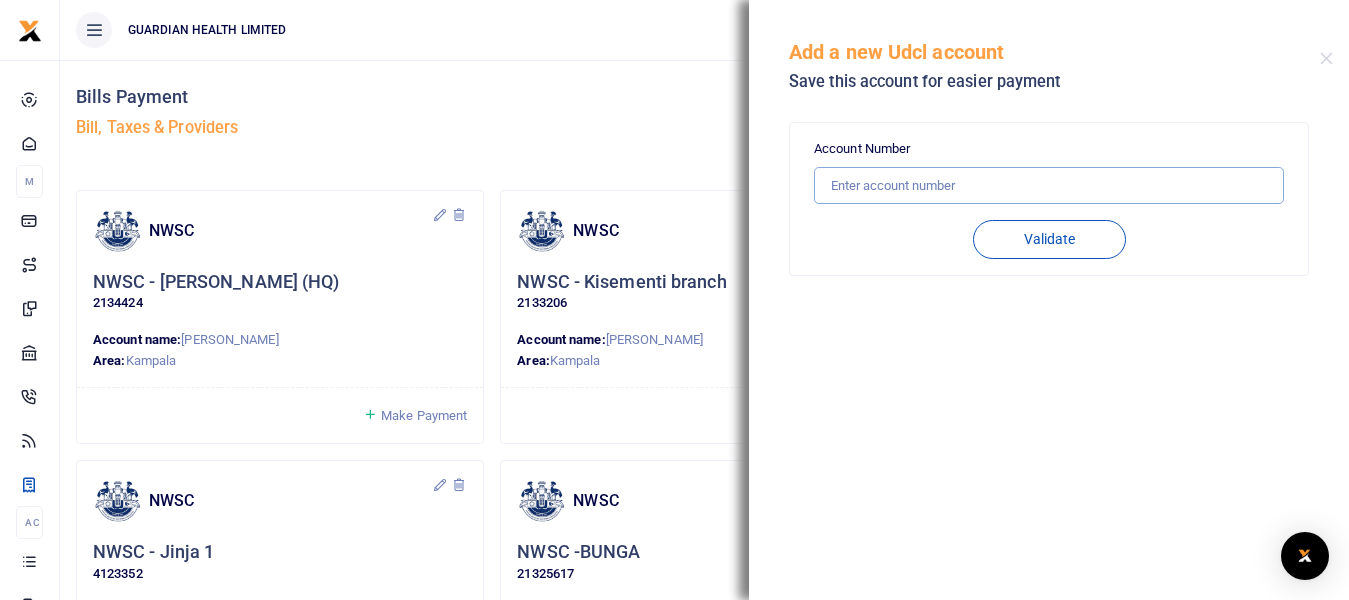 click at bounding box center [1049, 186] 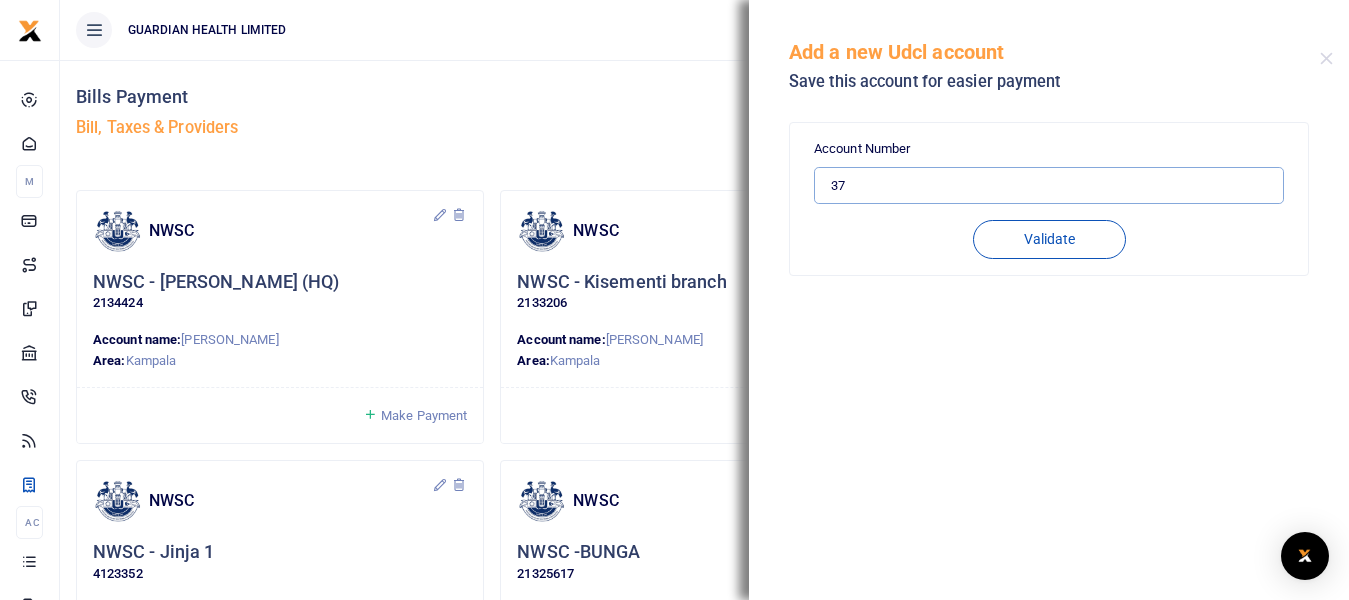 type on "37288762422" 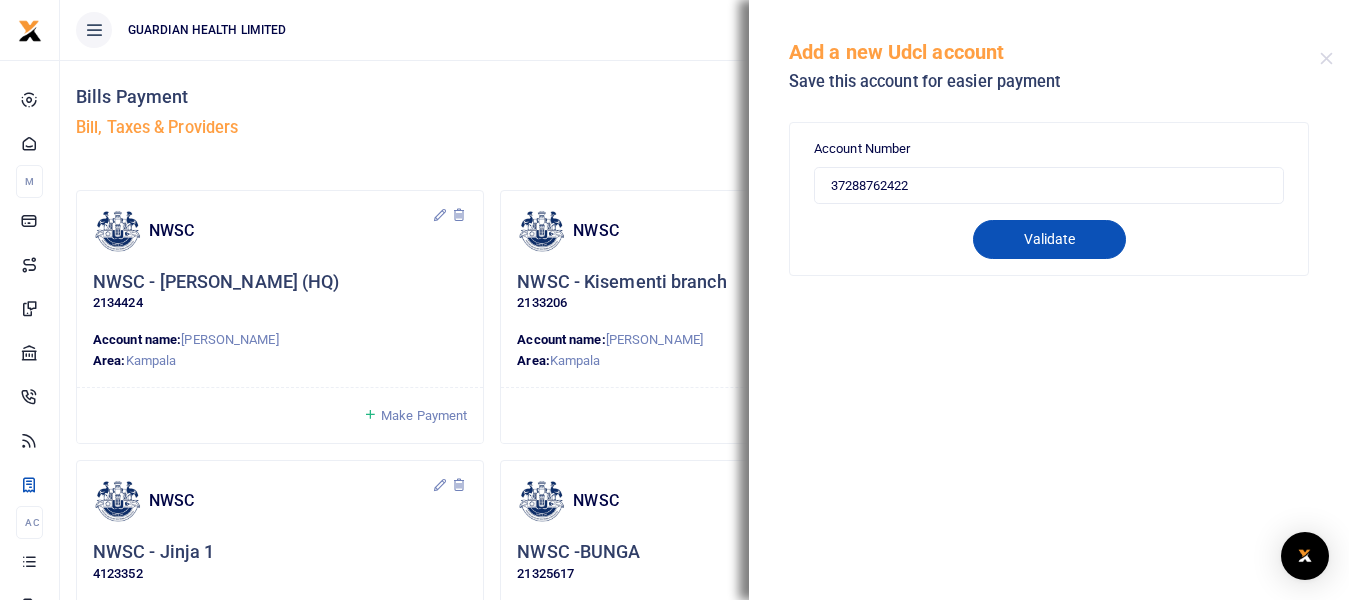 click on "Validate" at bounding box center (1049, 239) 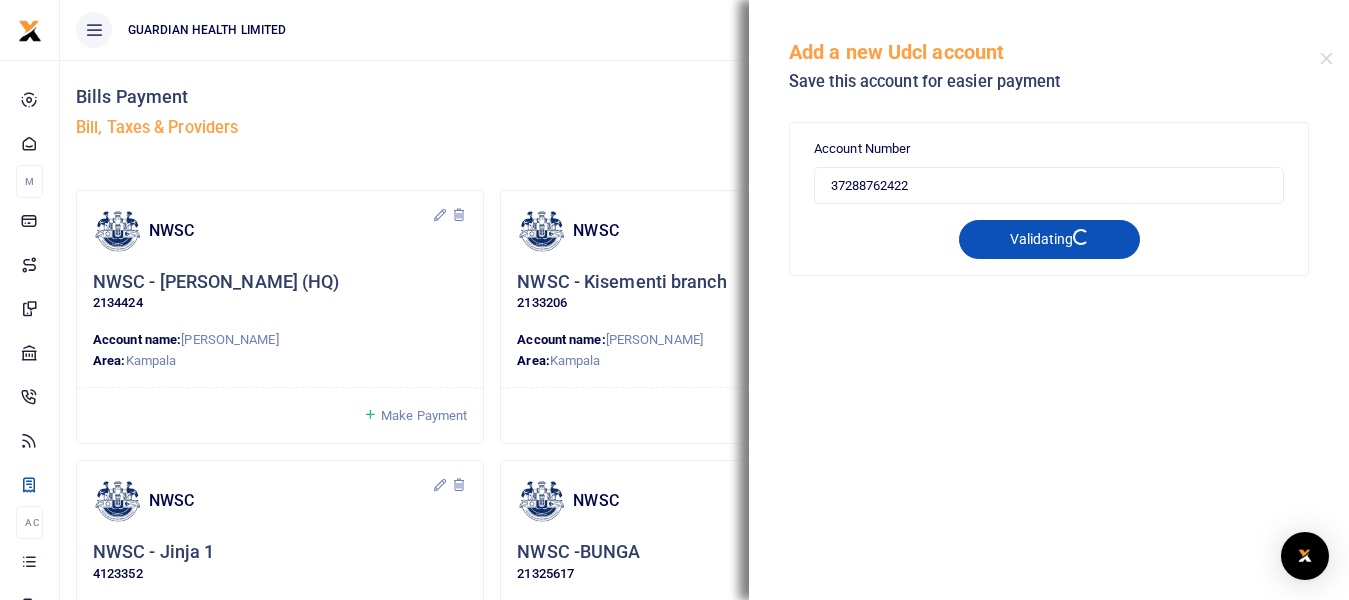 type on "37288762422" 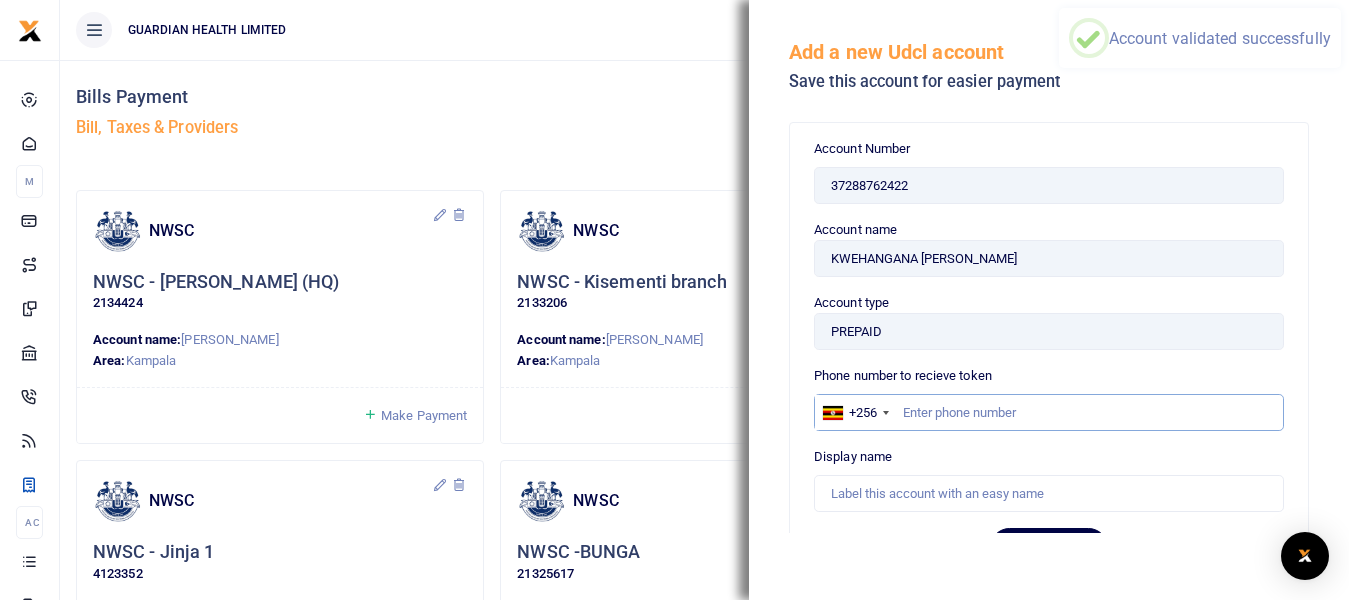 click at bounding box center [1049, 413] 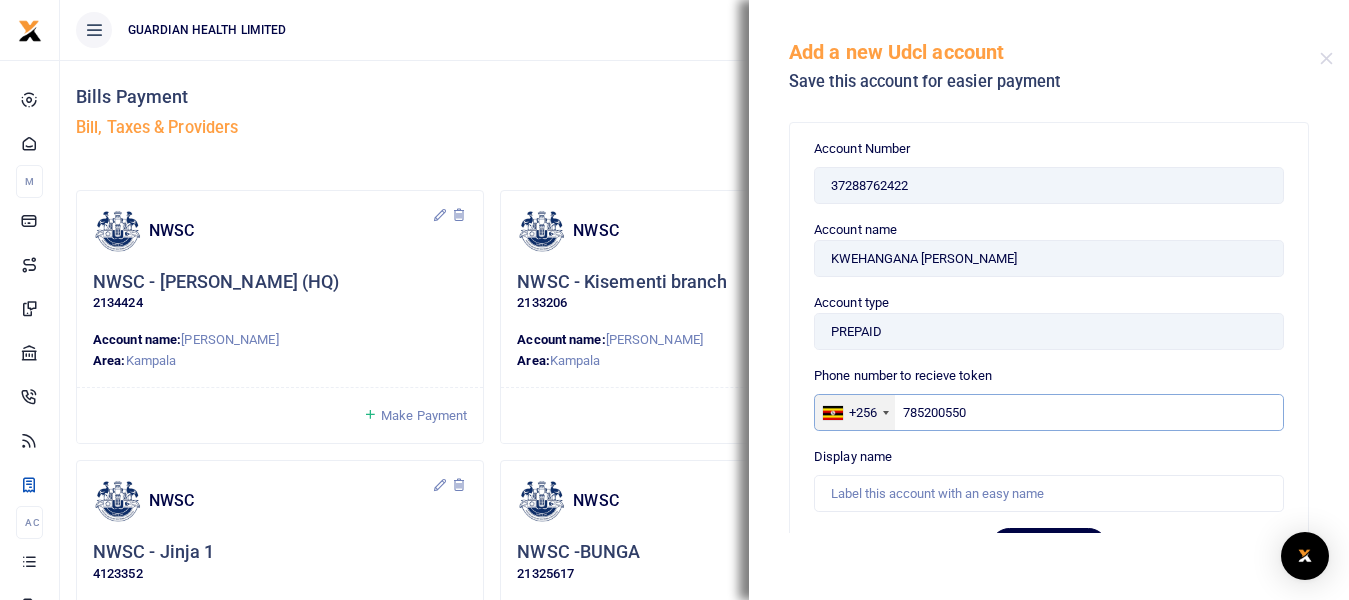 drag, startPoint x: 987, startPoint y: 413, endPoint x: 862, endPoint y: 411, distance: 125.016 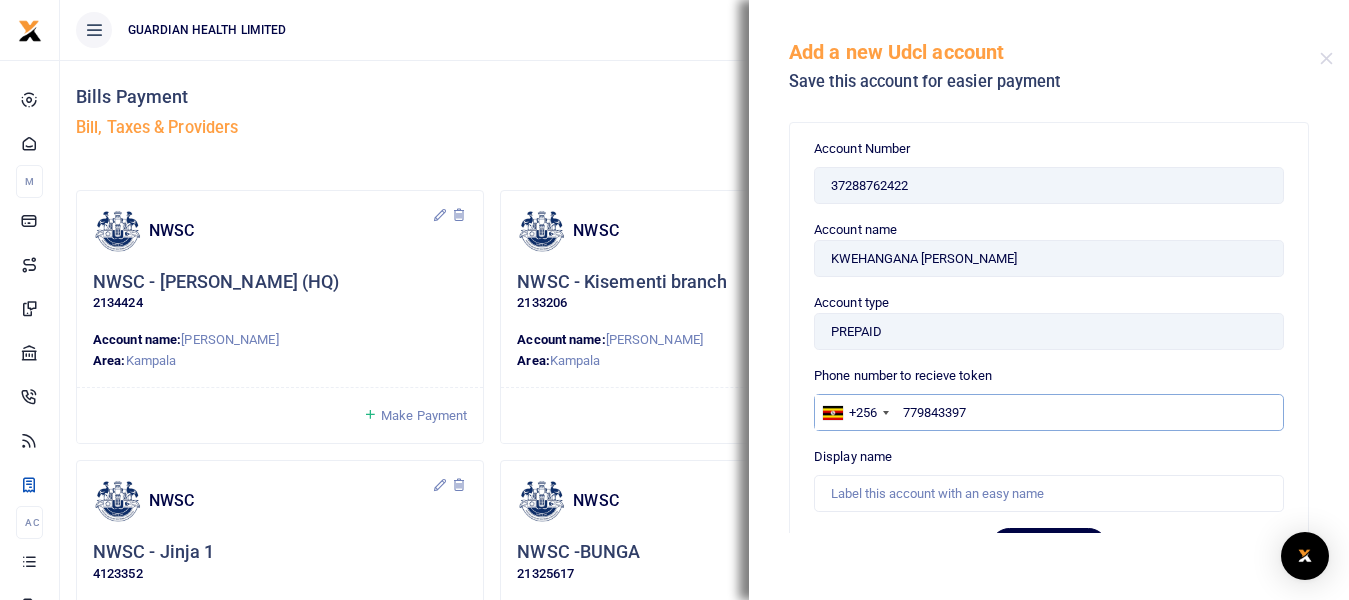 type on "779843397" 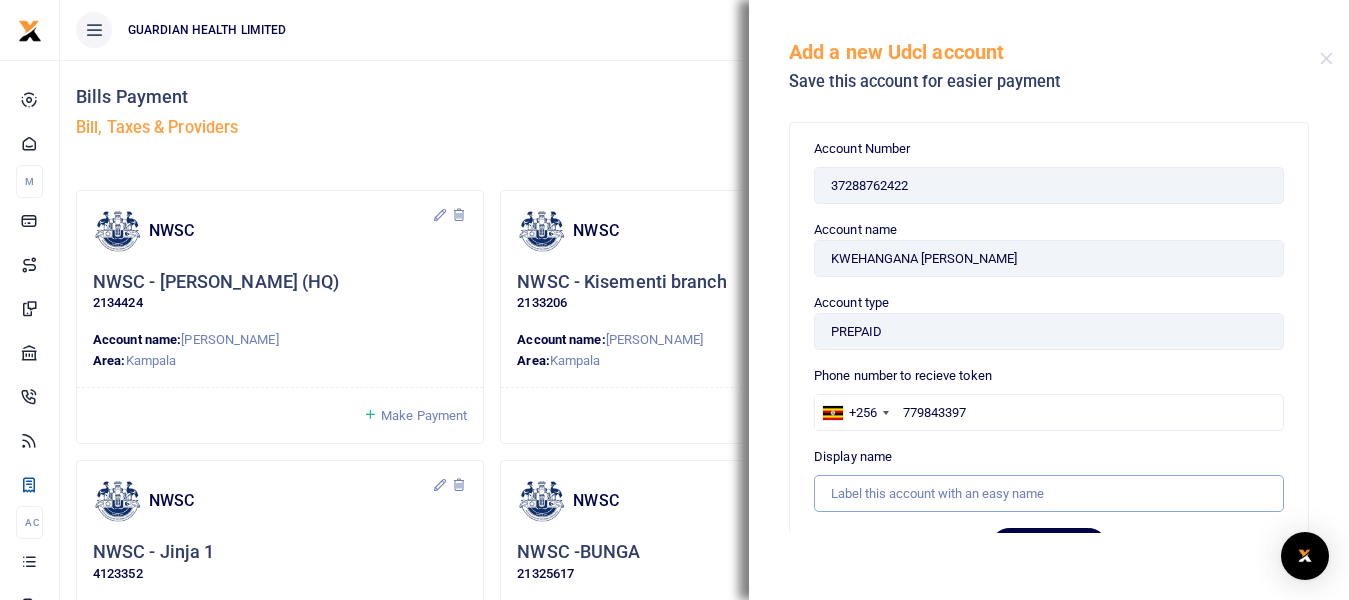 click at bounding box center [1049, 494] 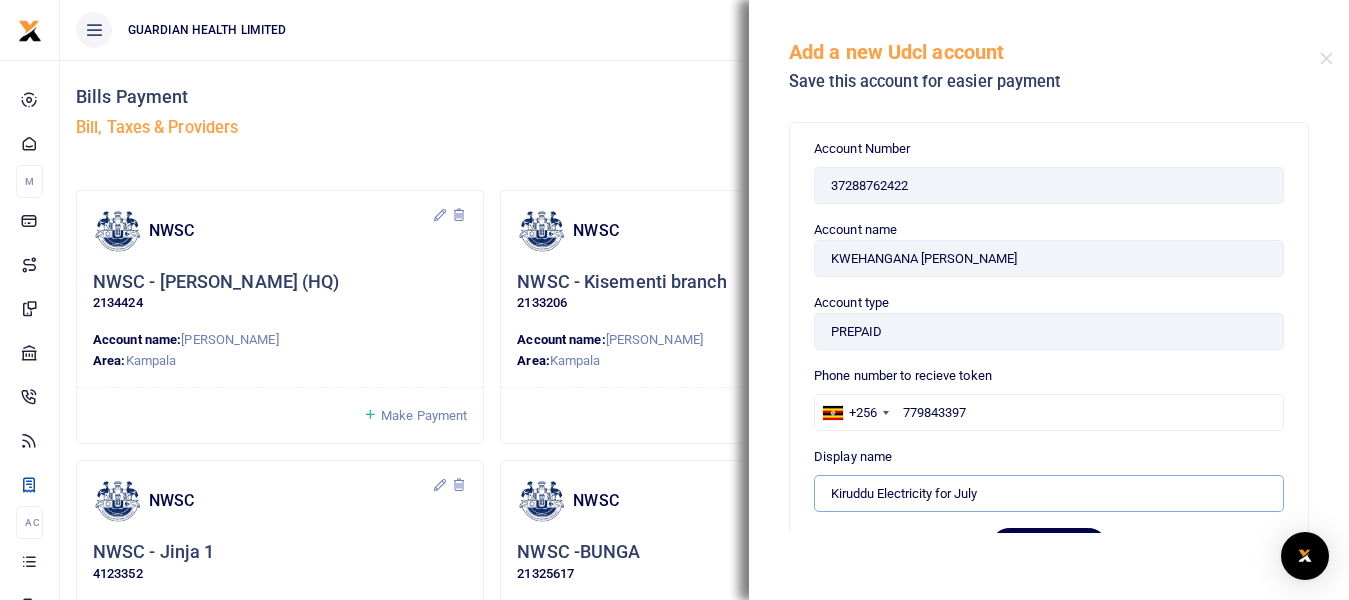 type on "Kiruddu Electricity for July" 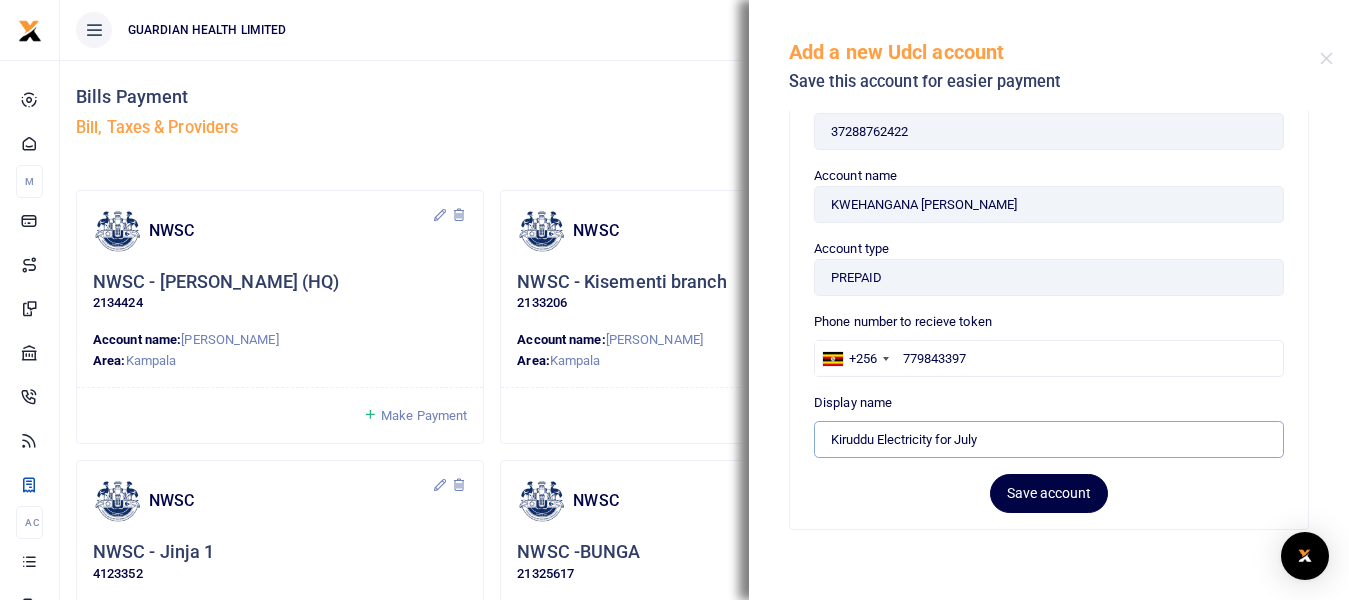 scroll, scrollTop: 83, scrollLeft: 0, axis: vertical 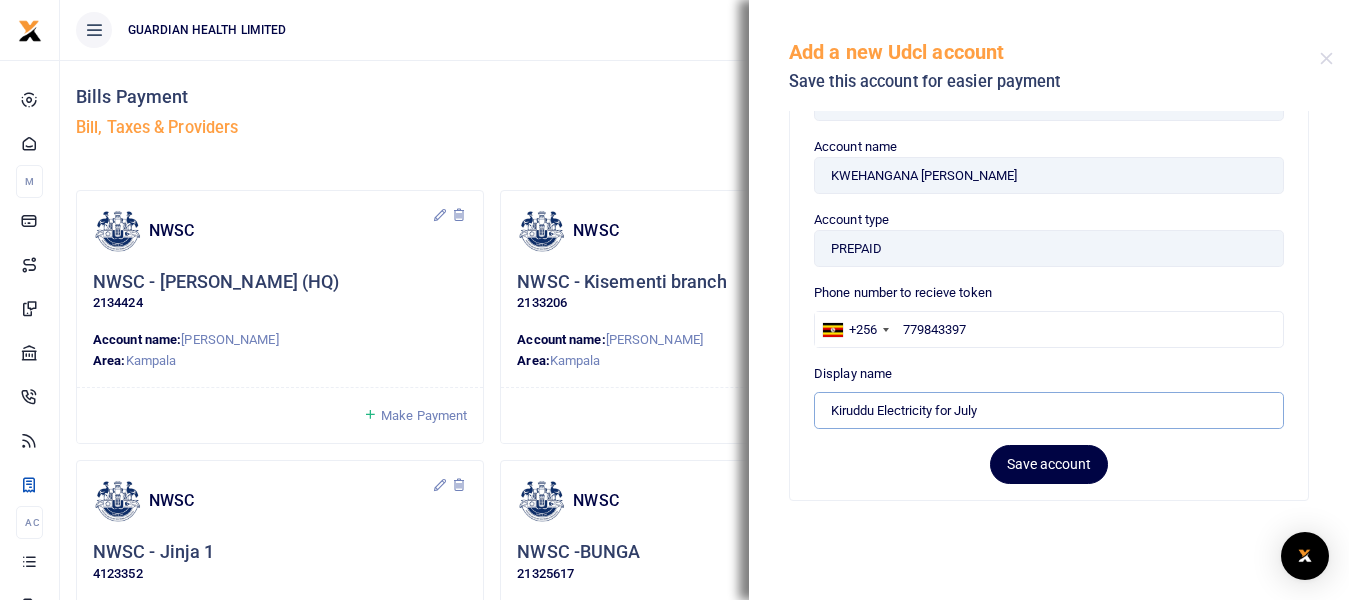 drag, startPoint x: 1043, startPoint y: 417, endPoint x: 787, endPoint y: 417, distance: 256 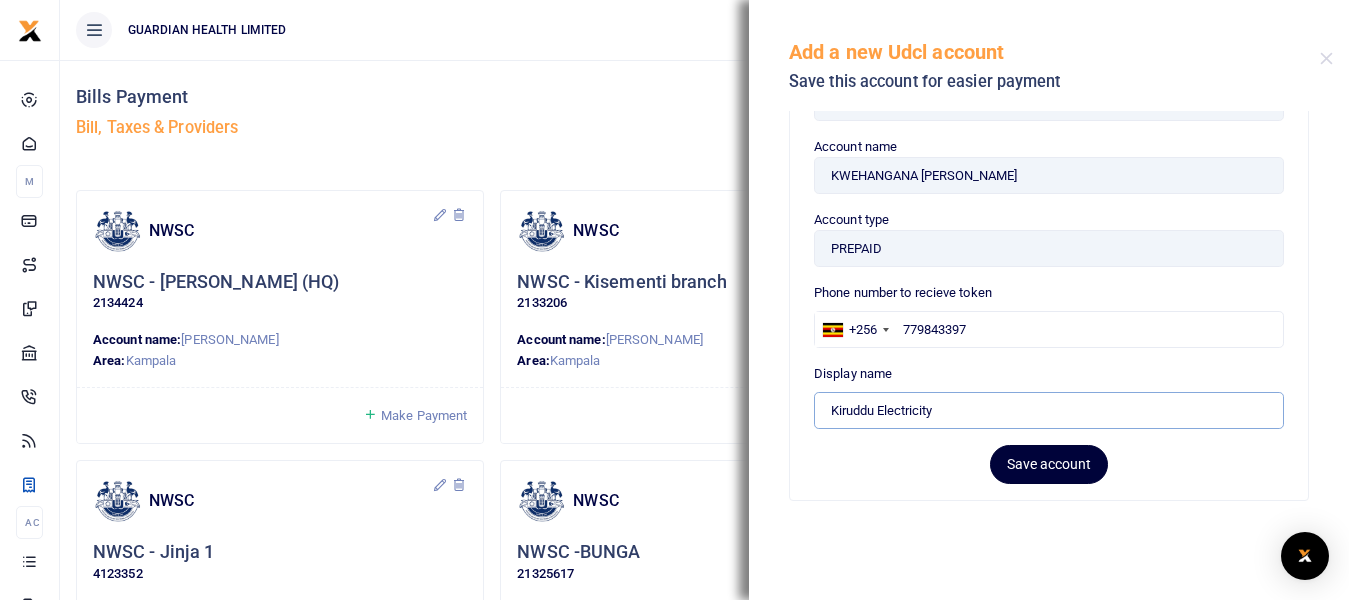 type on "Kiruddu Electricity" 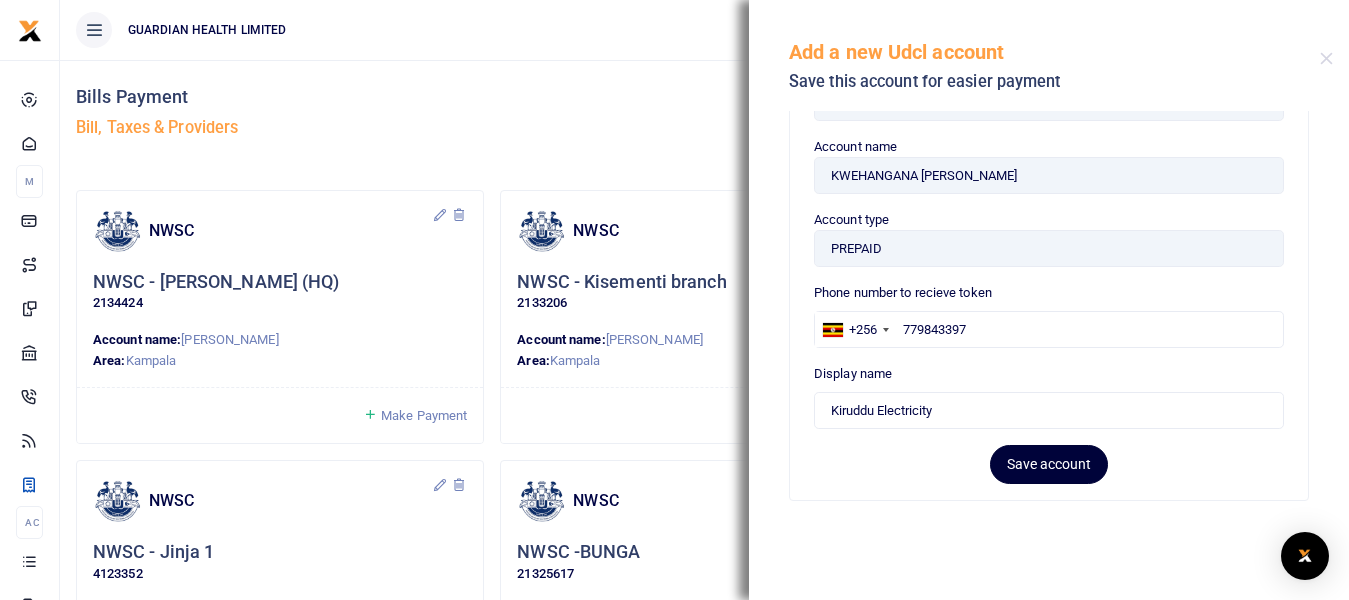 click on "Save account" at bounding box center (1049, 464) 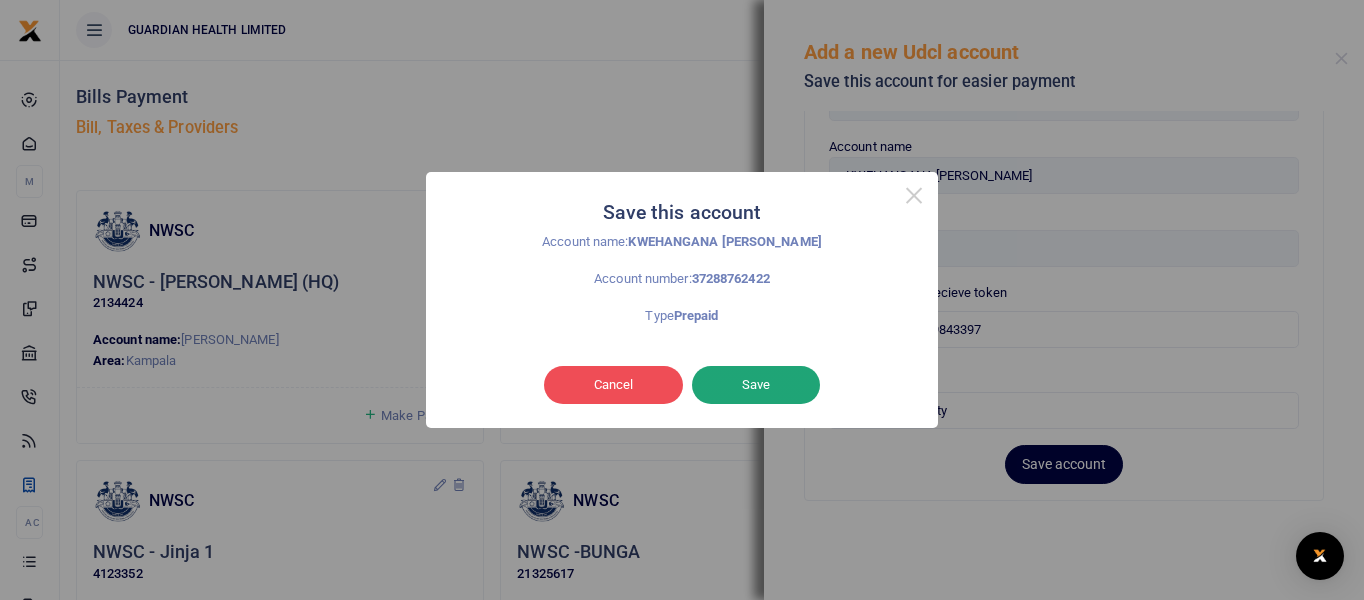 click on "Save" at bounding box center [756, 385] 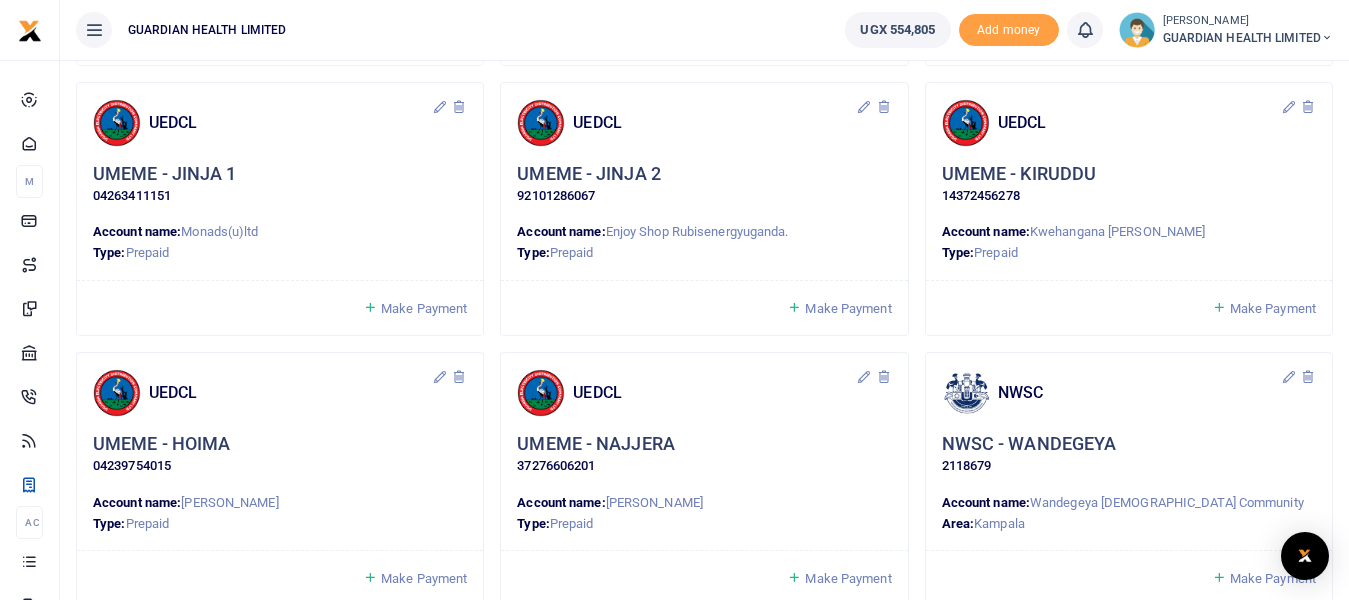 scroll, scrollTop: 1425, scrollLeft: 0, axis: vertical 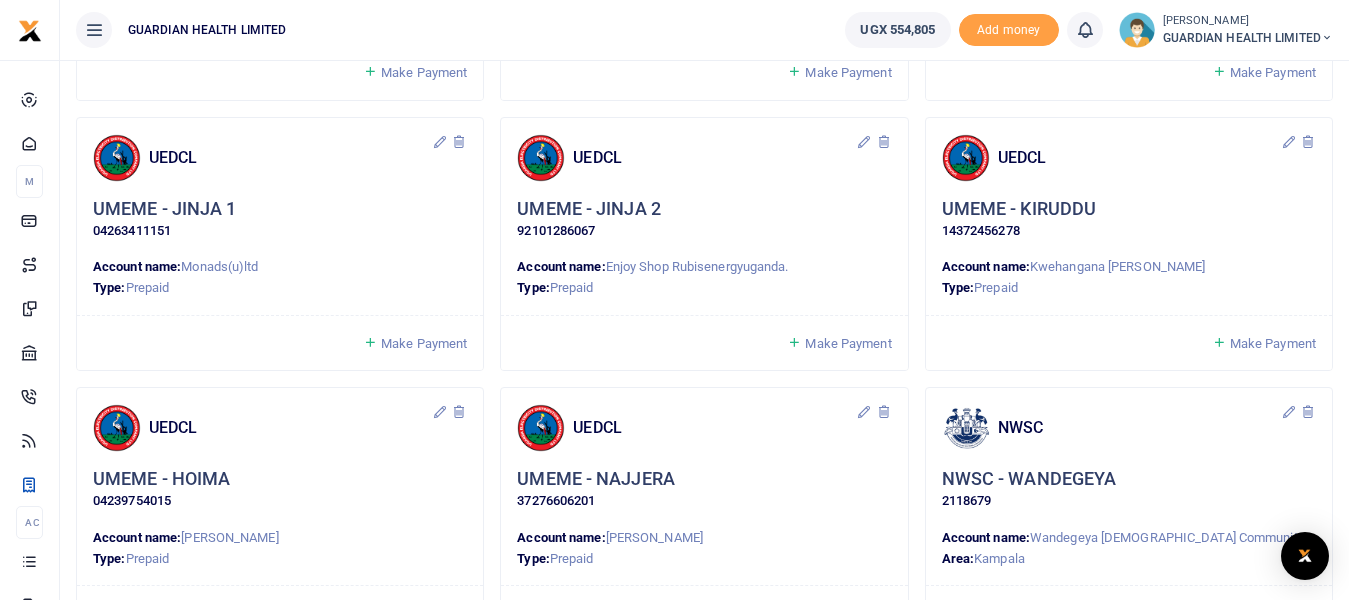 click at bounding box center [1289, 142] 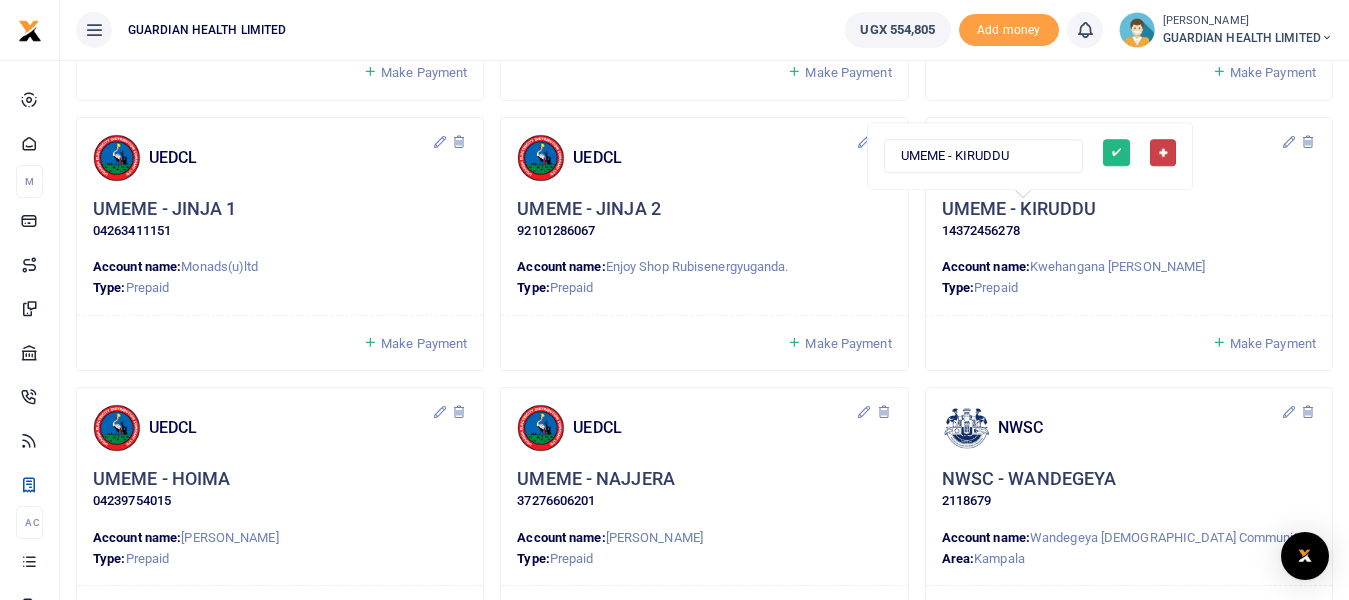 click on "✖" at bounding box center [1163, 153] 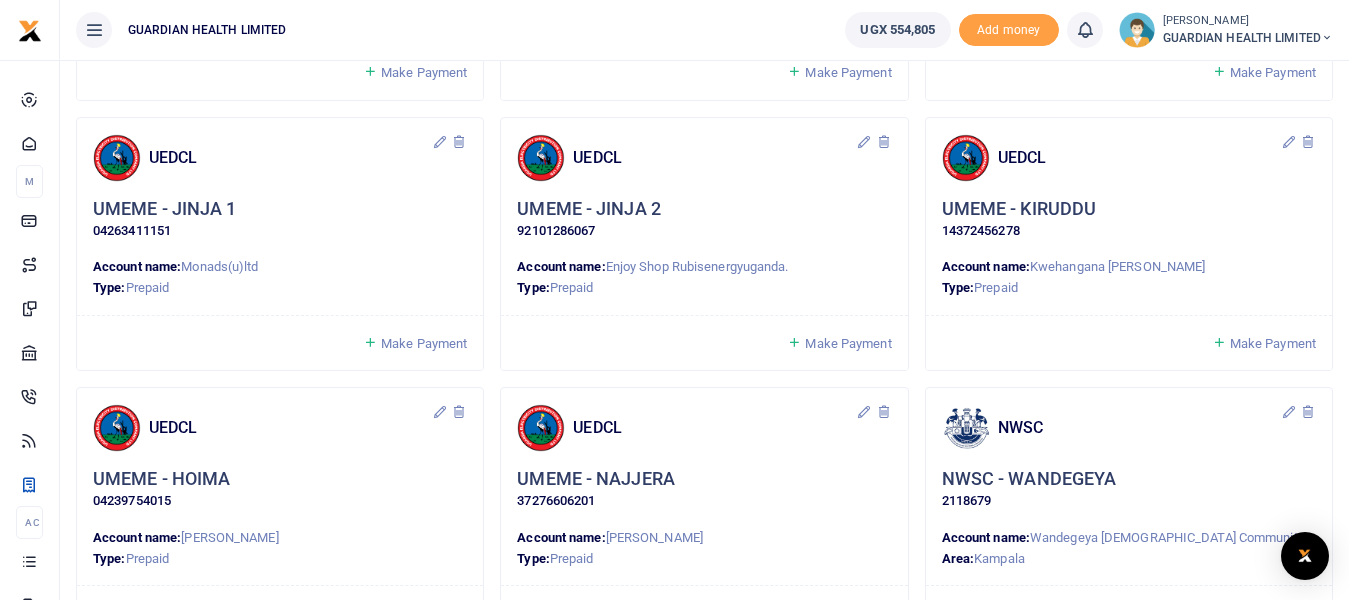 click at bounding box center (1289, 142) 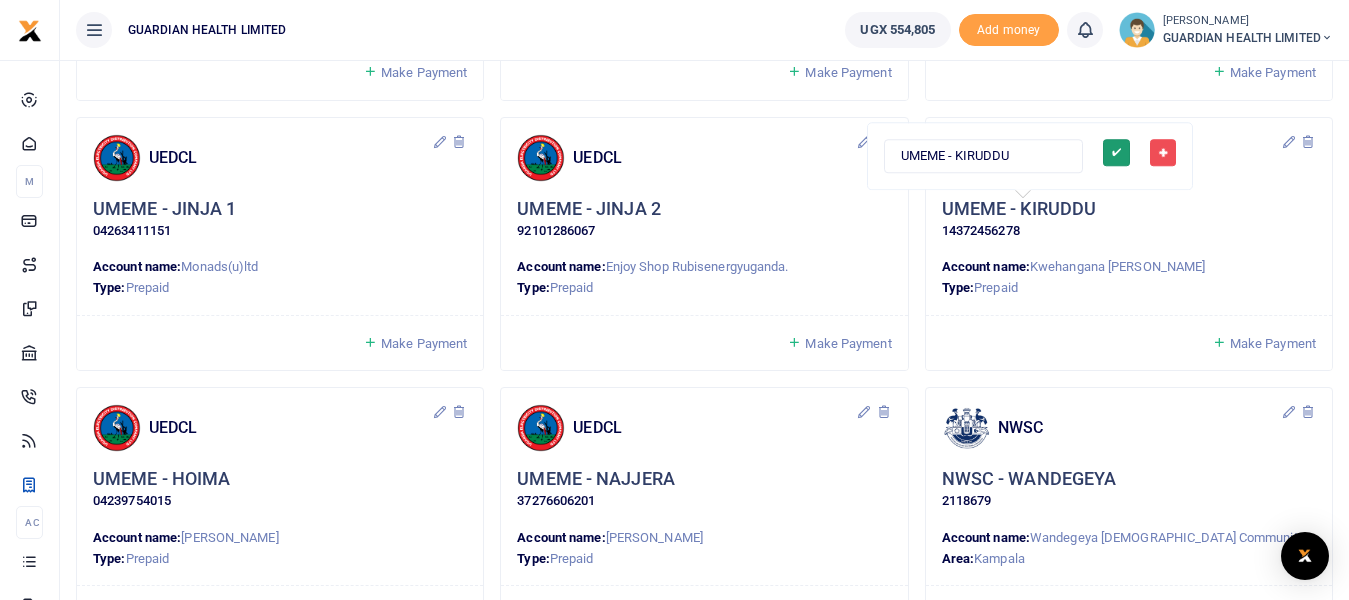 click on "✔" at bounding box center [1116, 152] 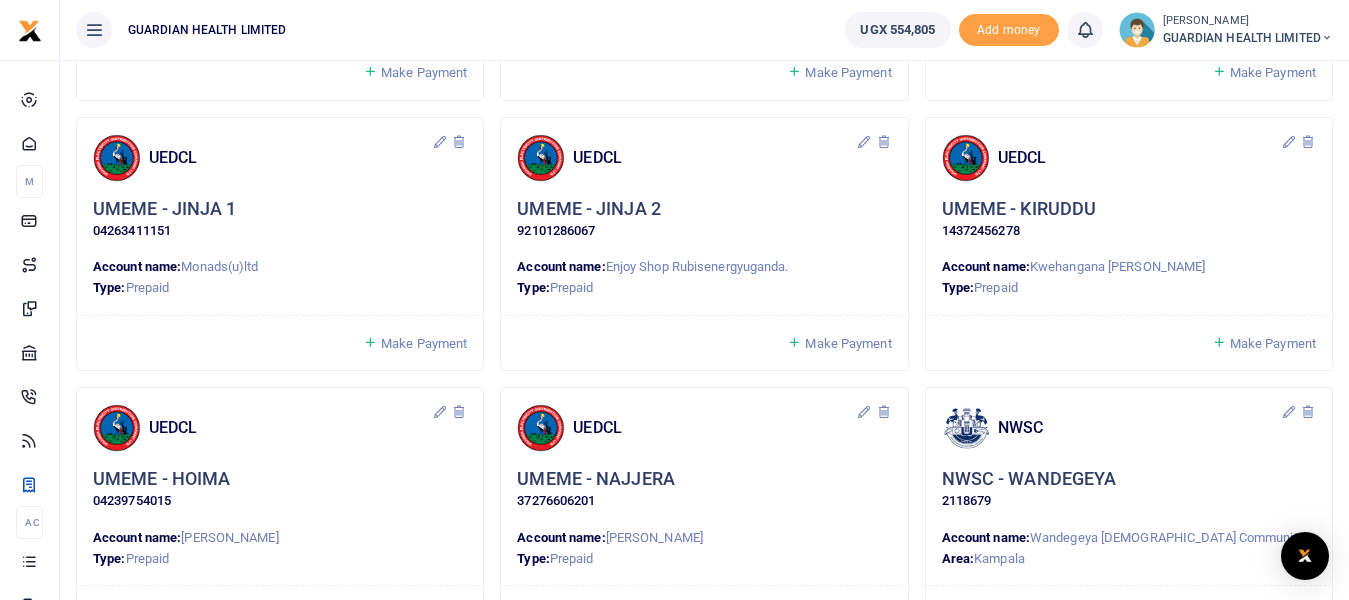 click on "UEDCL
UMEME - KIRUDDU
14372456278
Account name:  Kwehangana Nelson Rugari Type:  Prepaid" at bounding box center (1129, 216) 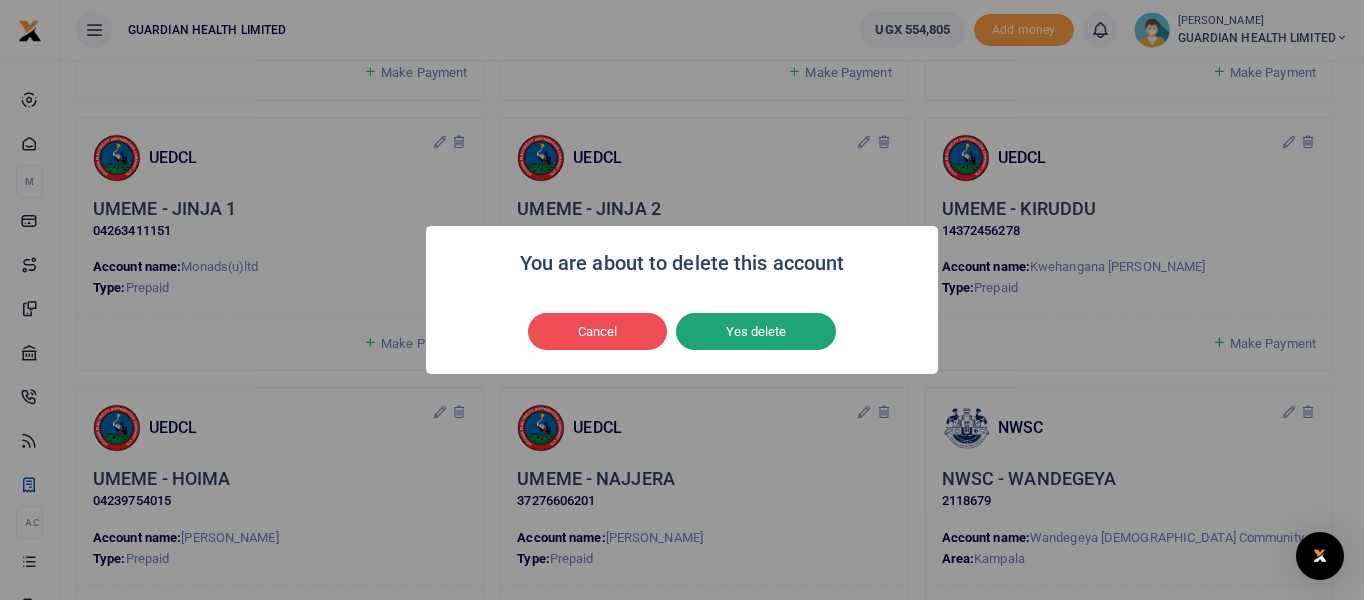 click on "Yes delete" at bounding box center (756, 332) 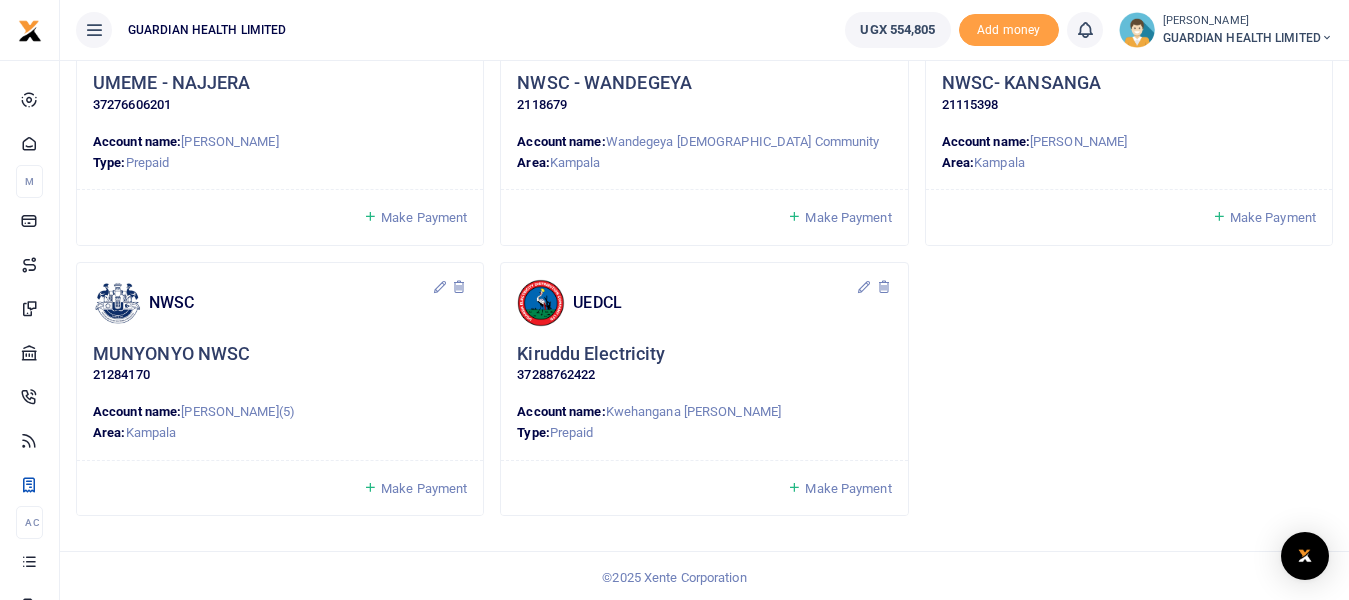 scroll, scrollTop: 1825, scrollLeft: 0, axis: vertical 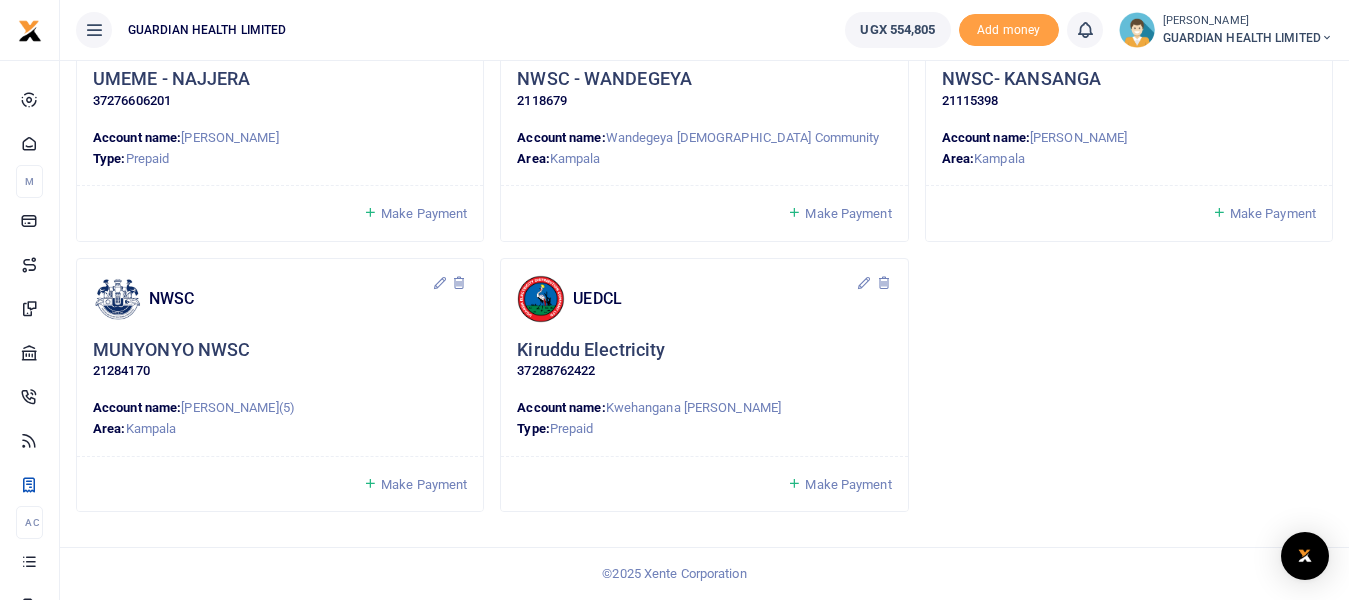 click on "Make Payment" at bounding box center [848, 484] 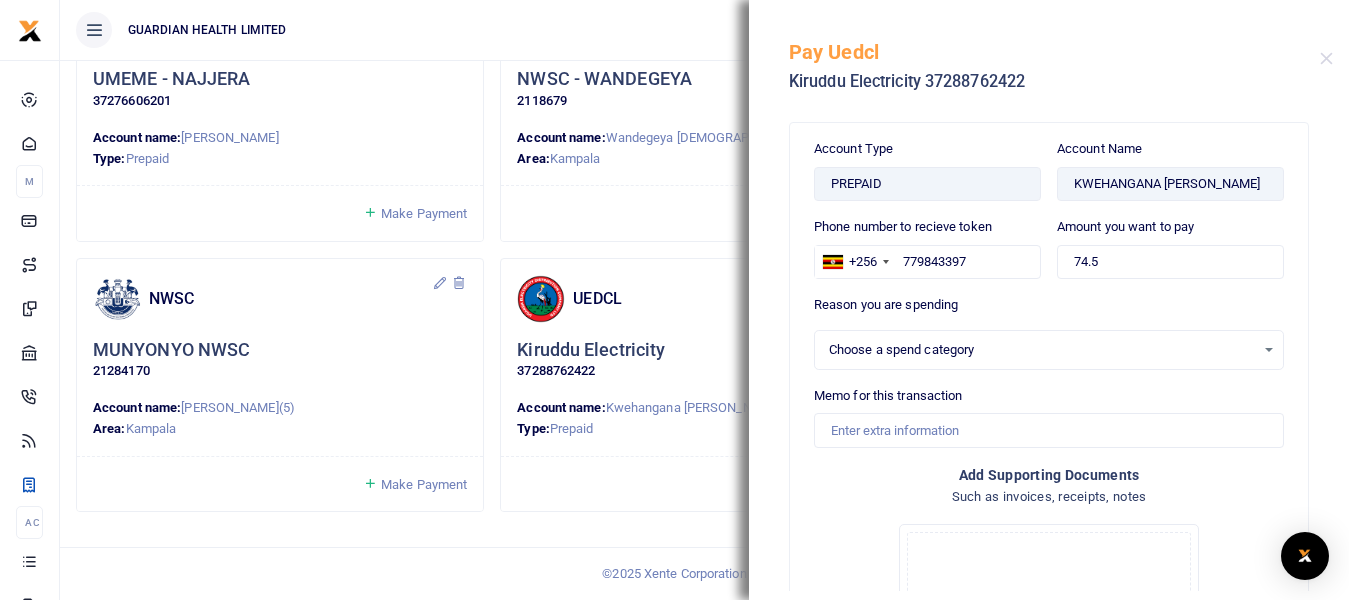 select 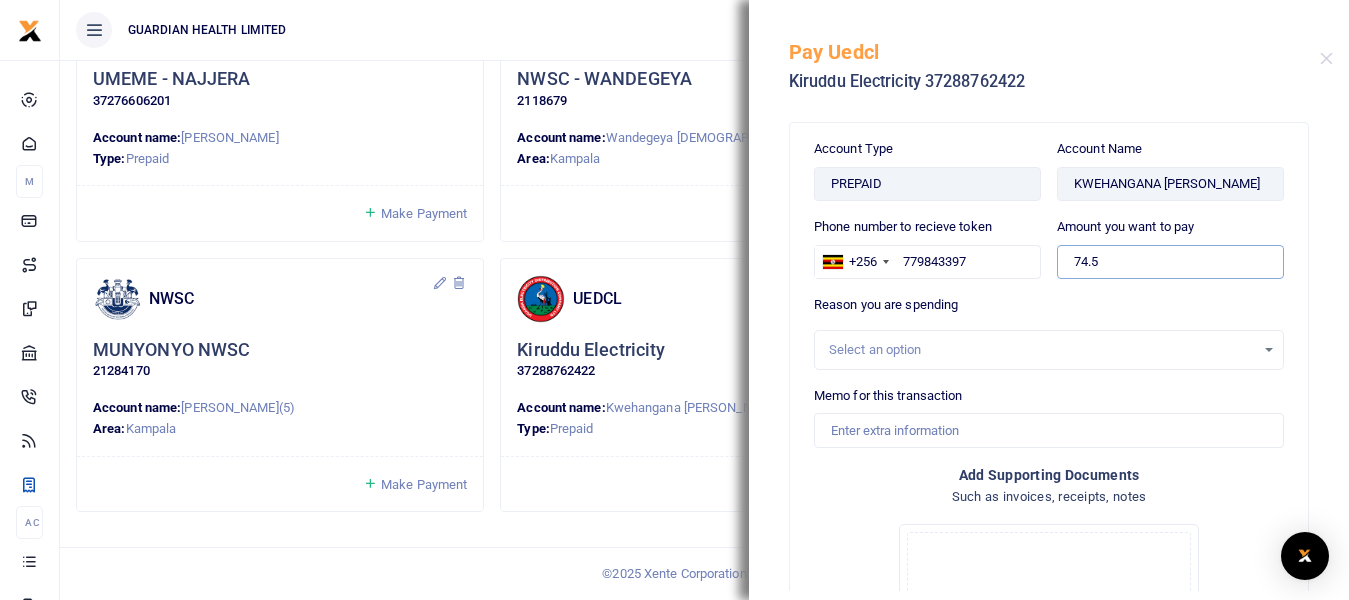 click on "74.5" at bounding box center [1170, 262] 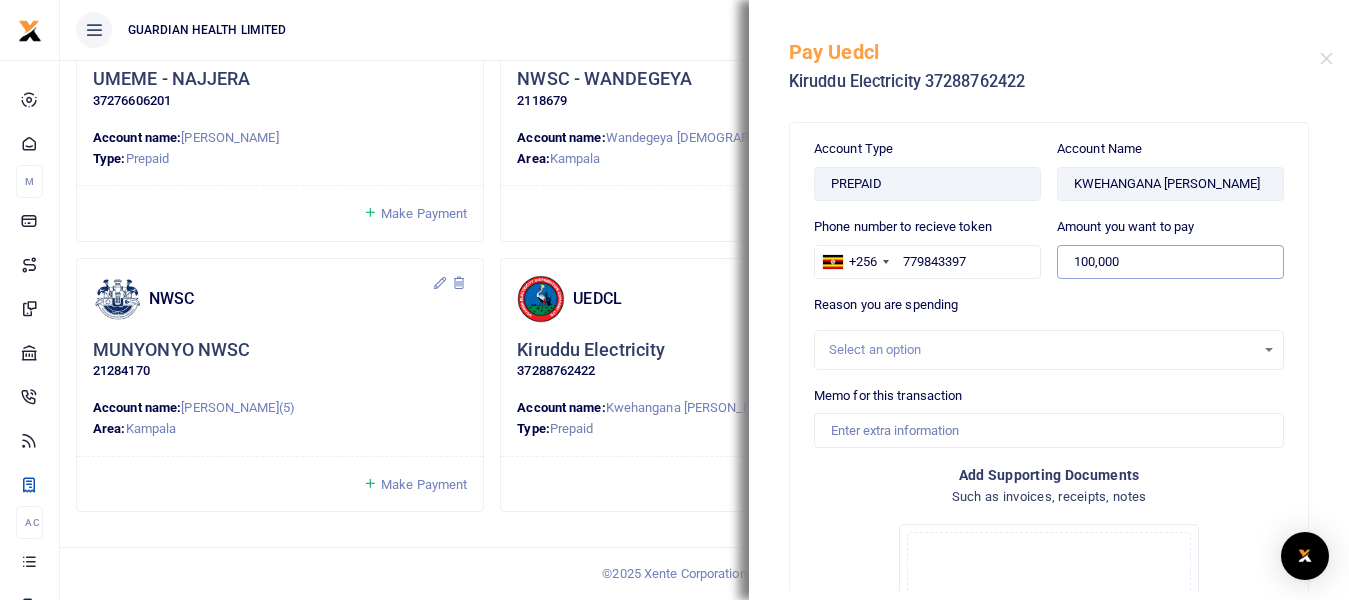 type on "100,000" 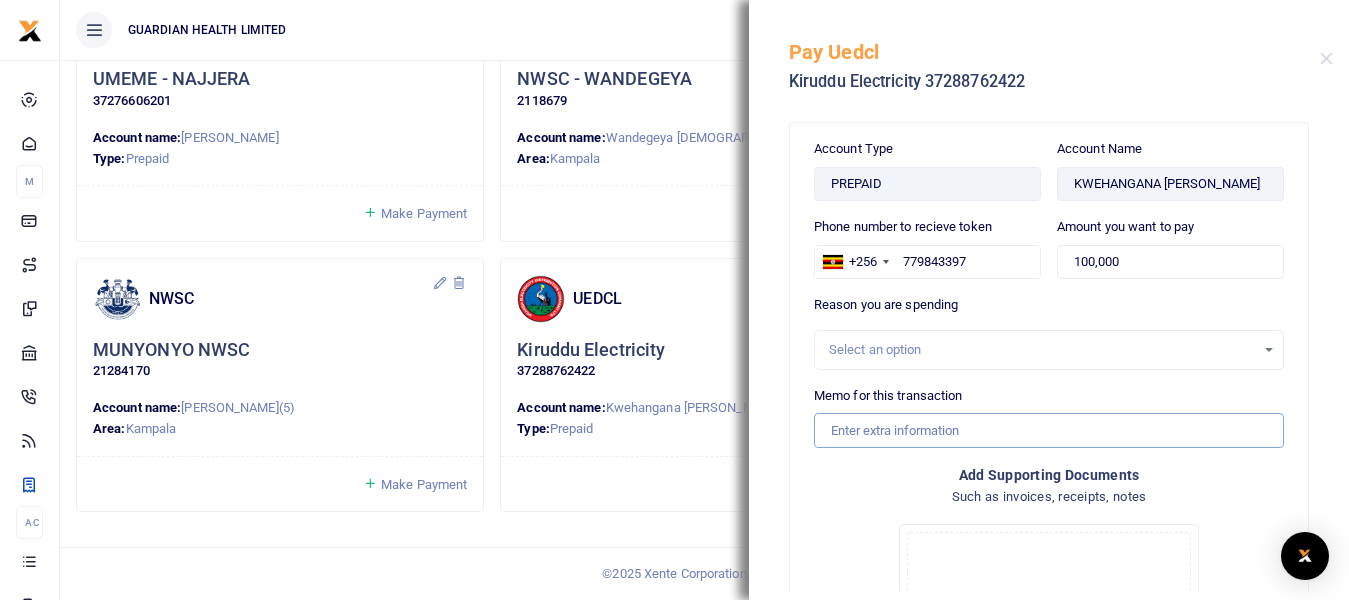 click on "Memo for this transaction" at bounding box center [1049, 430] 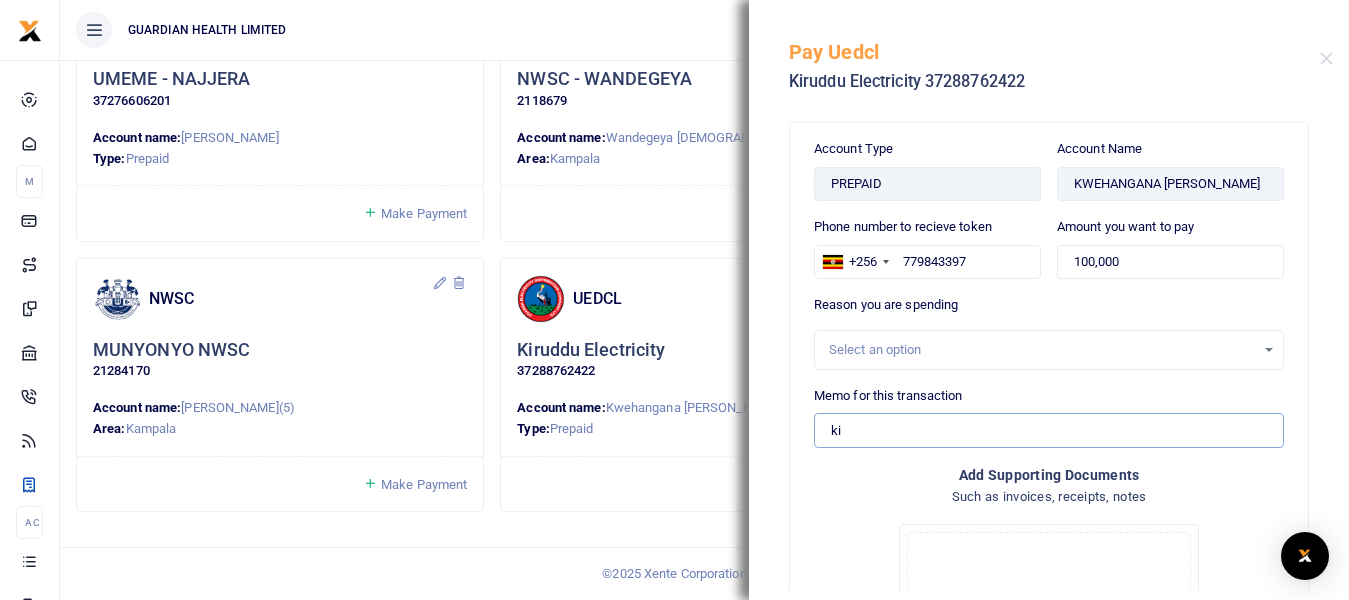 type on "k" 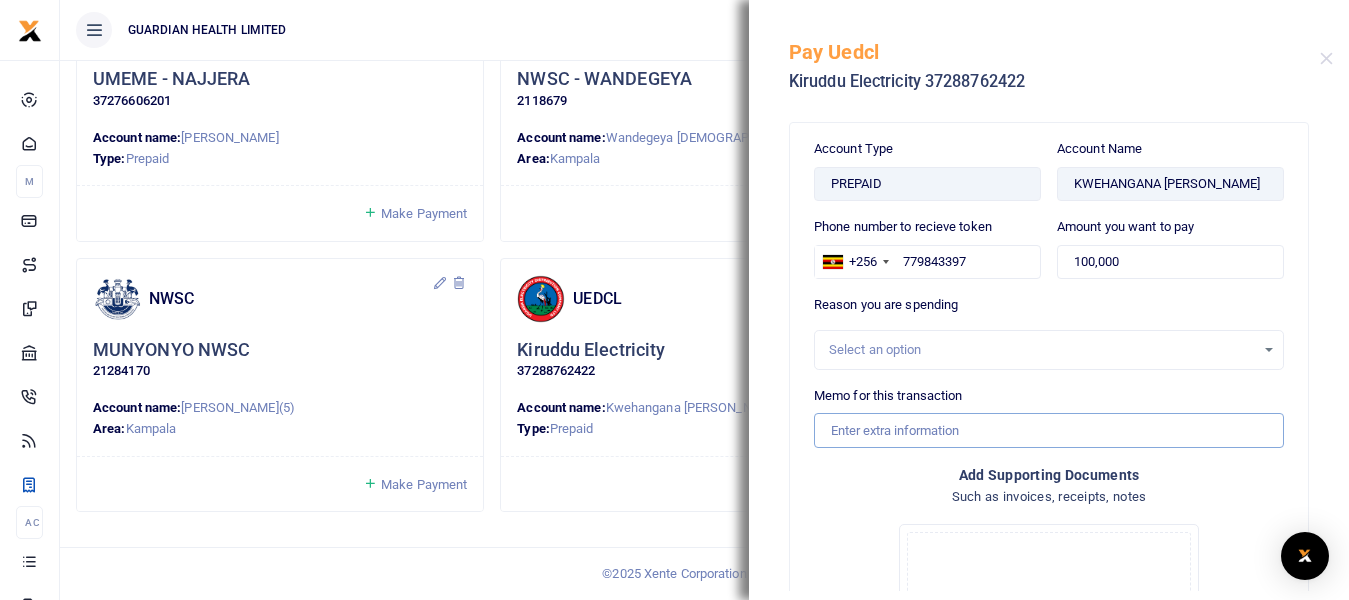type on "L" 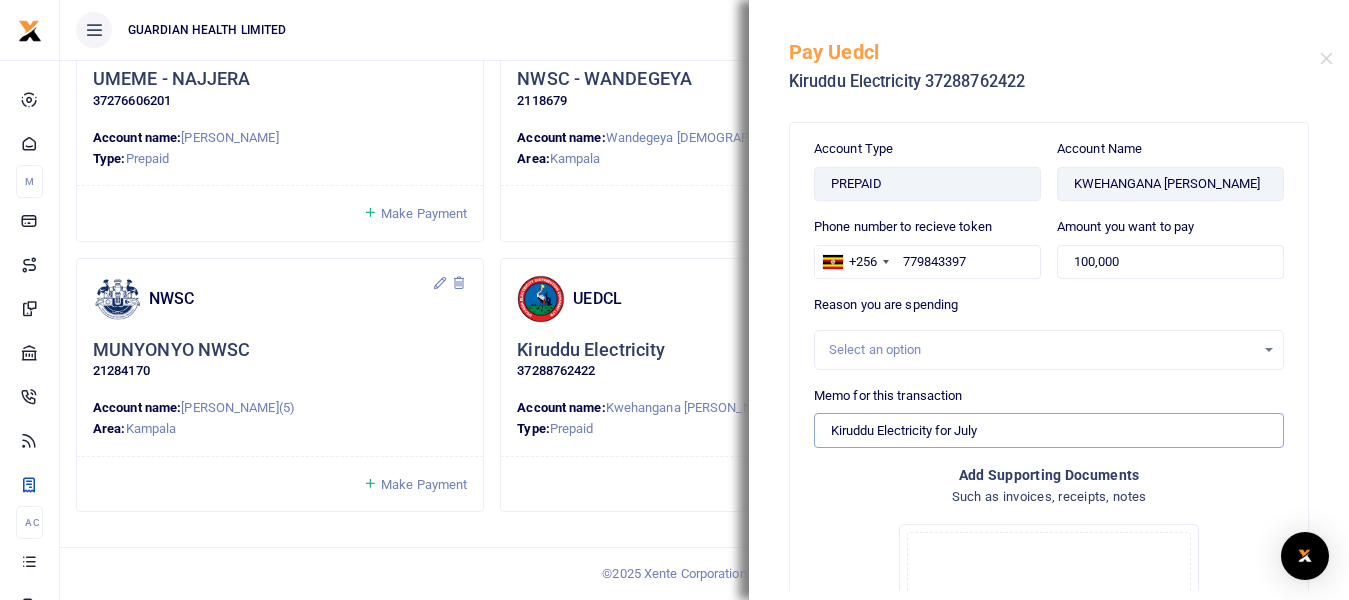 scroll, scrollTop: 100, scrollLeft: 0, axis: vertical 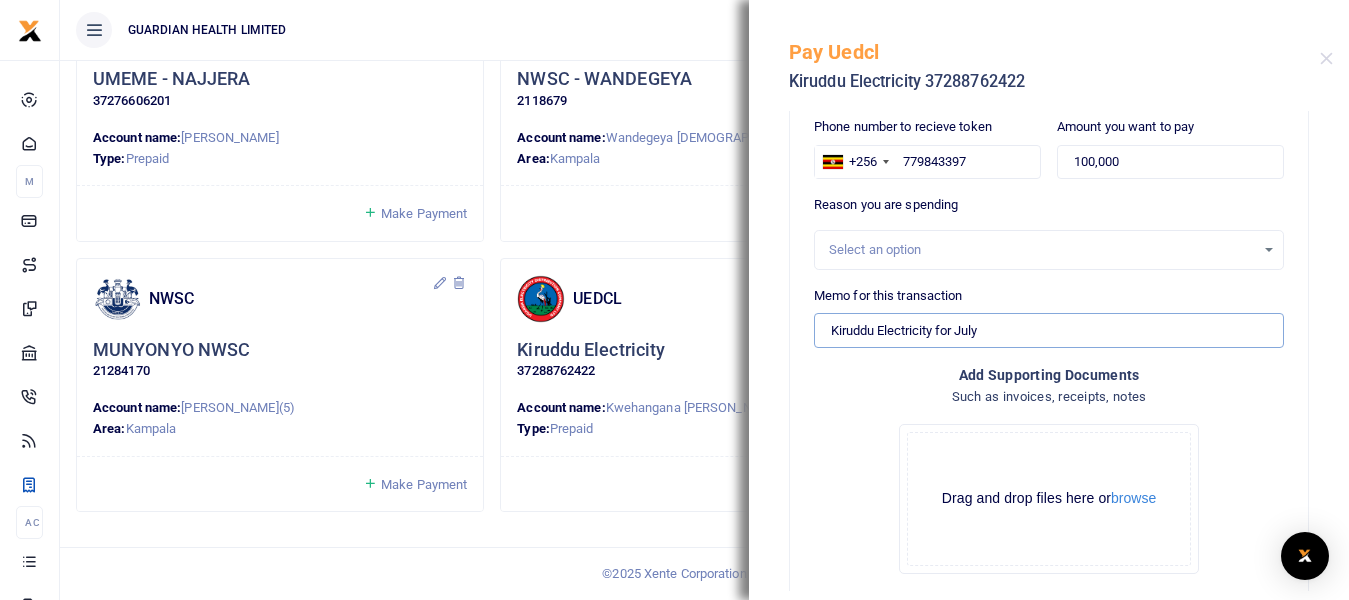 type on "Kiruddu Electricity for July" 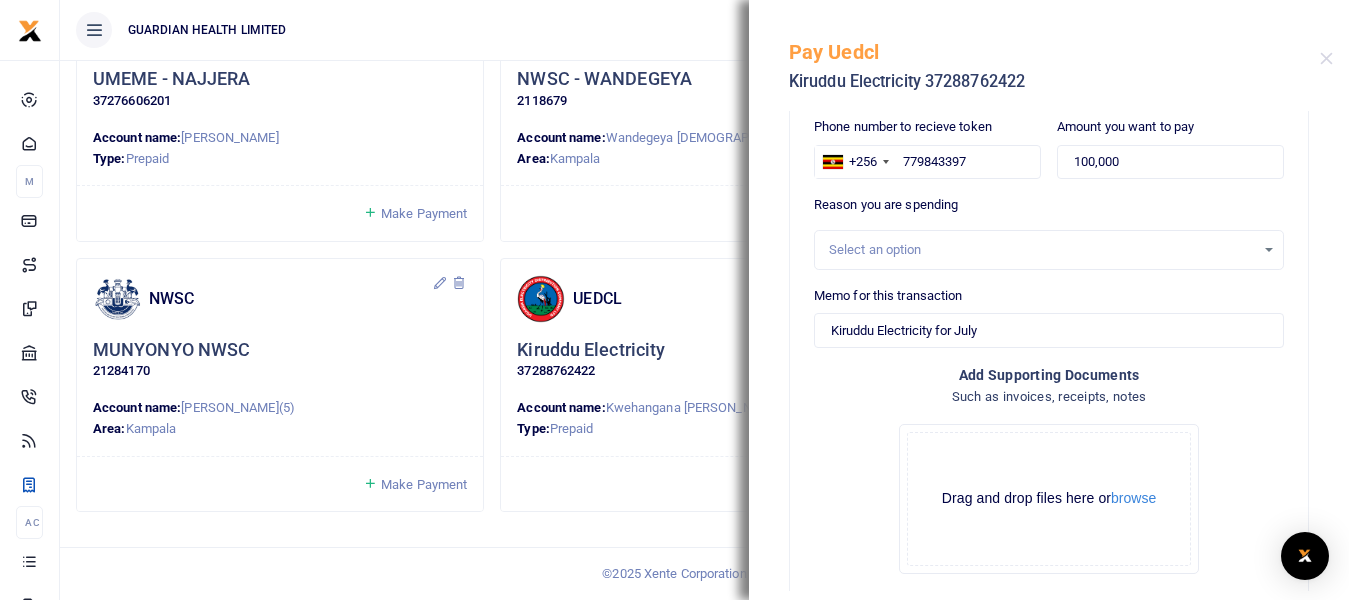 click on "Select an option" at bounding box center [1042, 250] 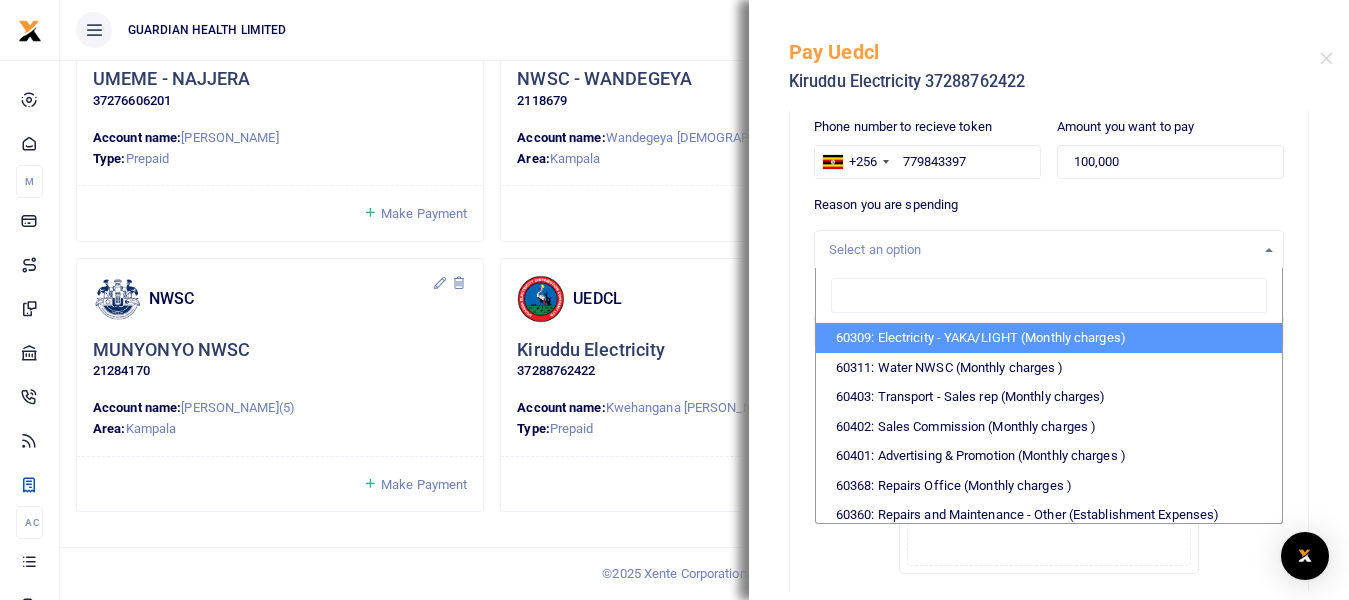 click on "60309: Electricity - YAKA/LIGHT (Monthly charges)" at bounding box center [1049, 338] 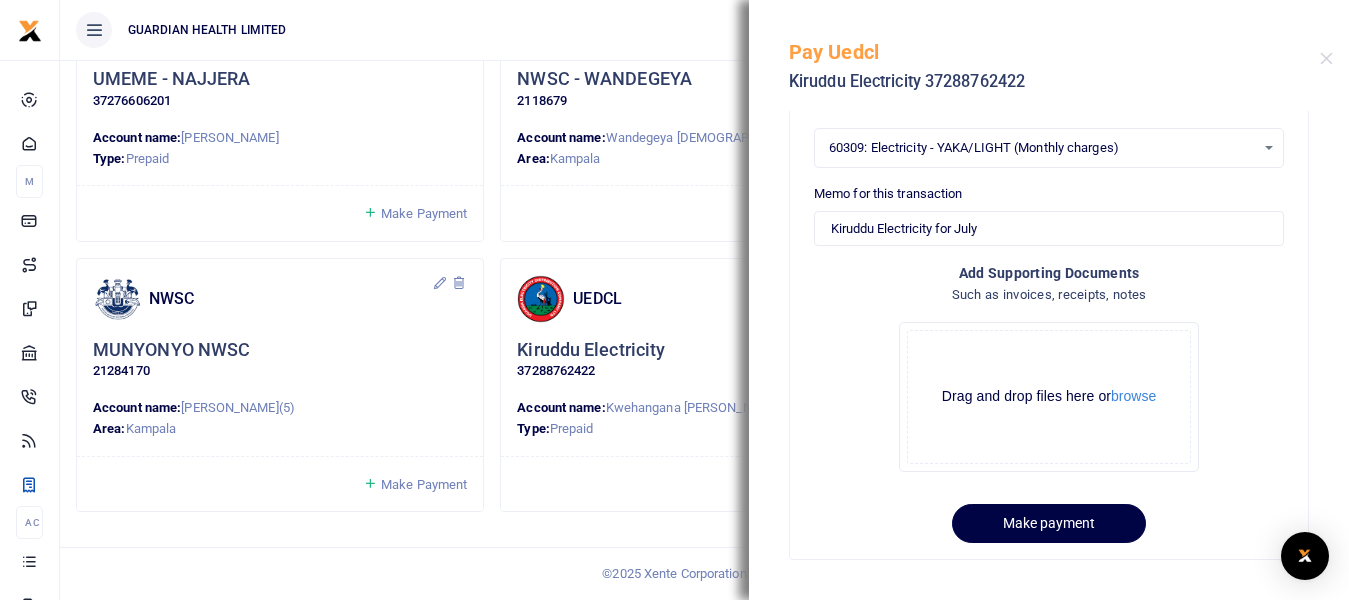 scroll, scrollTop: 203, scrollLeft: 0, axis: vertical 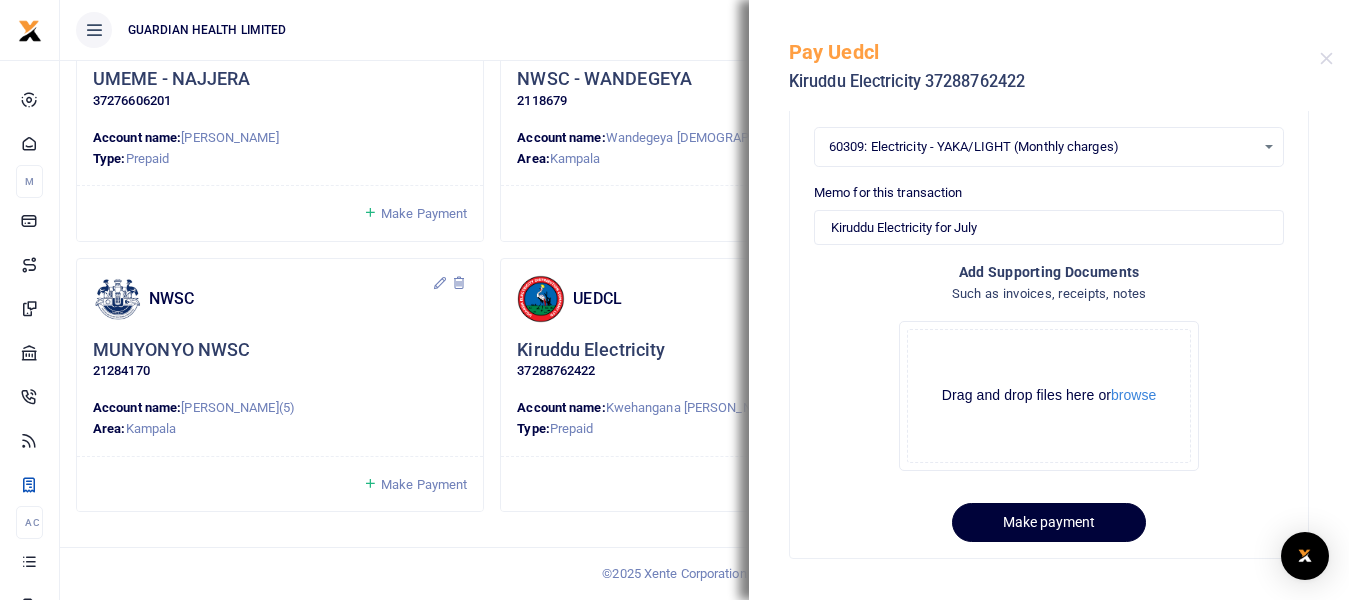 click on "Make payment" at bounding box center (1049, 522) 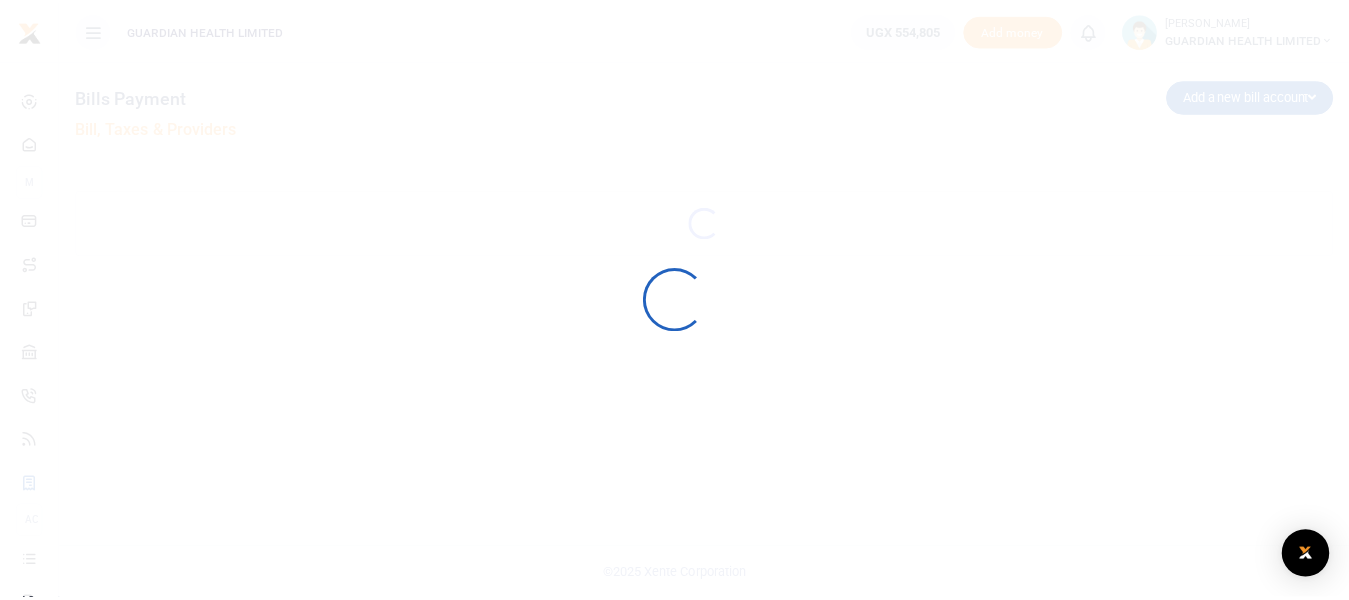 scroll, scrollTop: 0, scrollLeft: 0, axis: both 